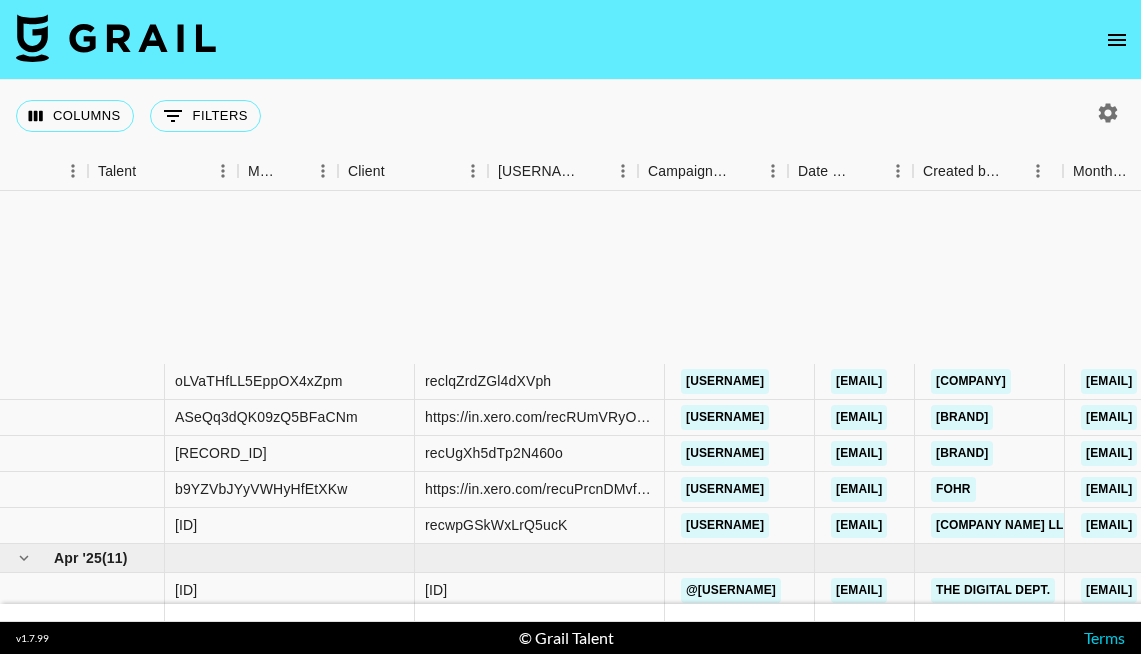 scroll, scrollTop: 0, scrollLeft: 0, axis: both 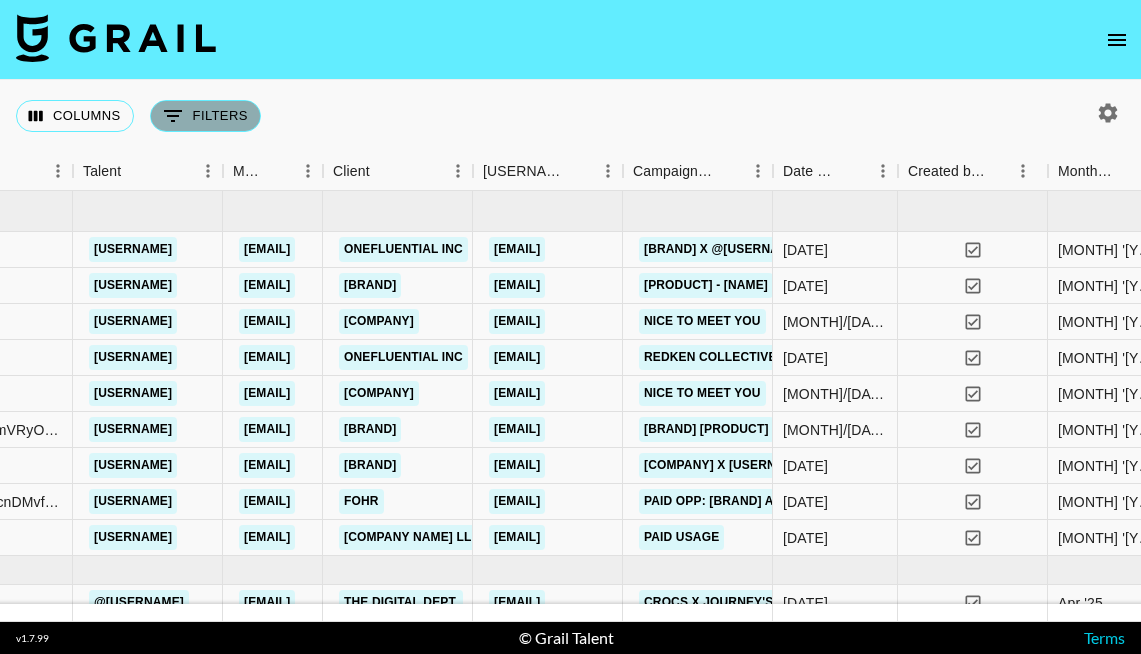 click on "0 Filters" at bounding box center [205, 116] 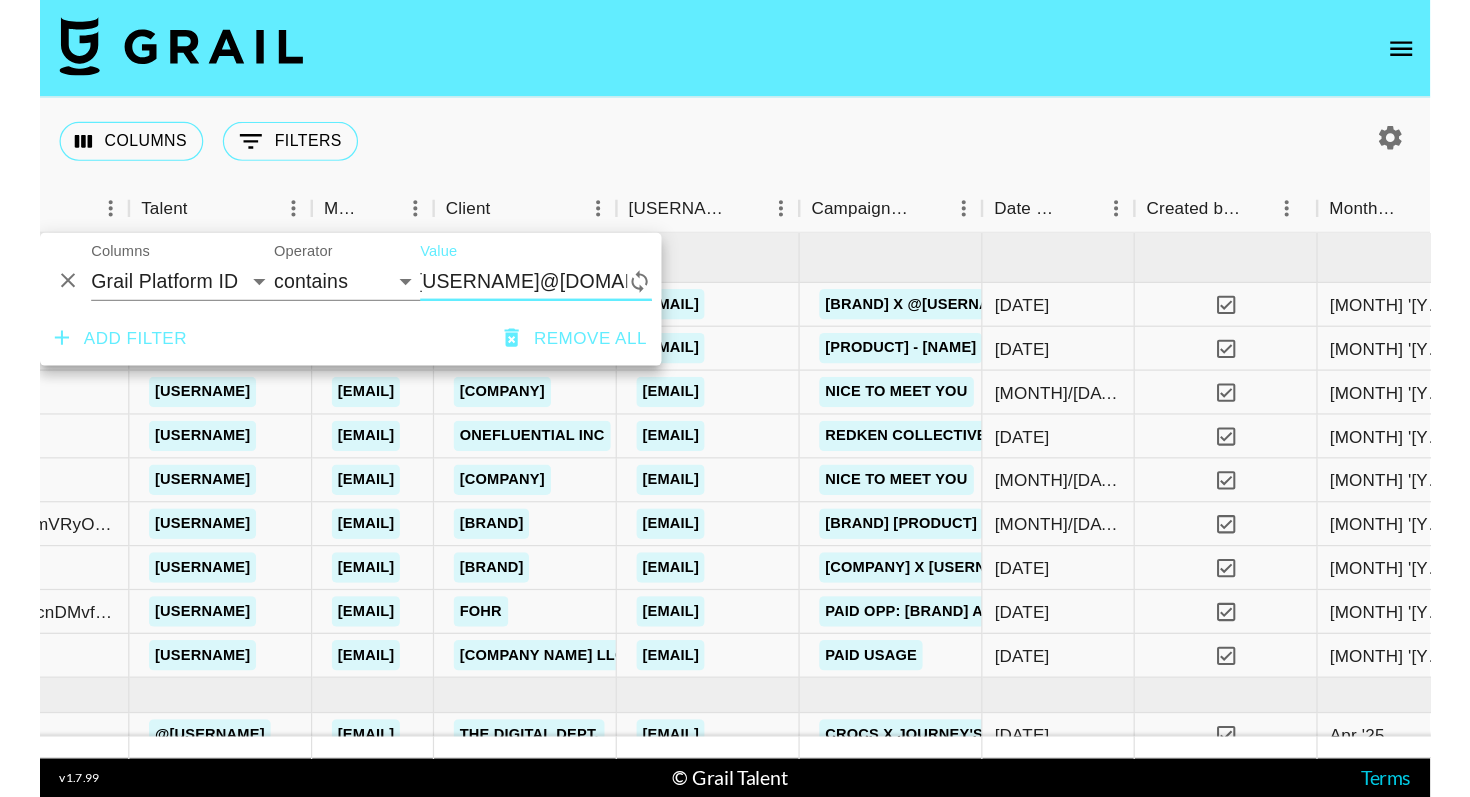 scroll, scrollTop: 0, scrollLeft: 0, axis: both 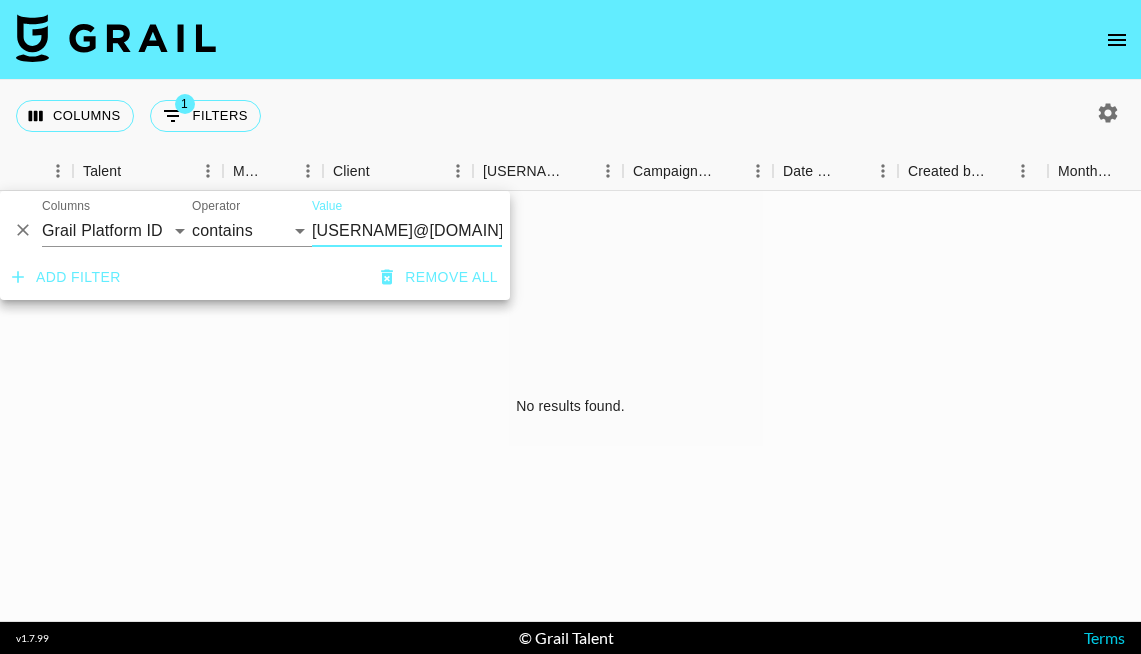 type on "[USERNAME]@[DOMAIN].com" 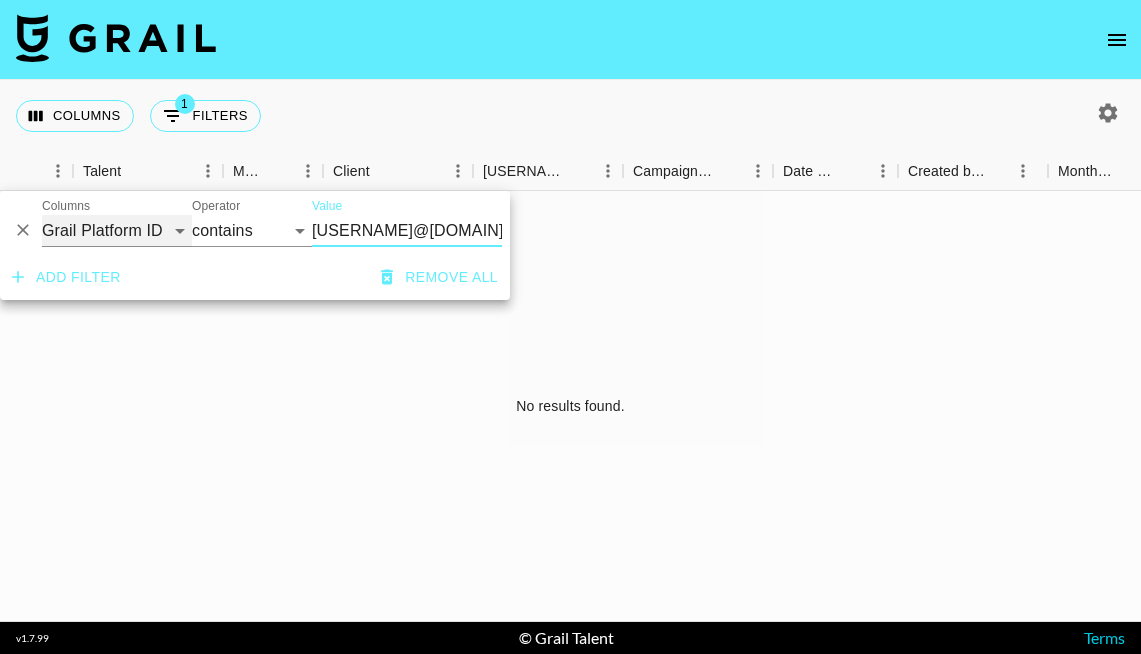 click on "Grail Platform ID Airtable ID Talent Manager Client Booker Campaign (Type) Date Created Created by Grail Team Month Due Currency Booking Price Creator Commmission Override External Commission Expenses: Remove Commission? Commission Status Video Link Boost Code Special Booking Type PO Number Invoice Notes Uniport Contact Email Contract File Payment Sent Payment Sent Date Invoice Link" at bounding box center [117, 231] 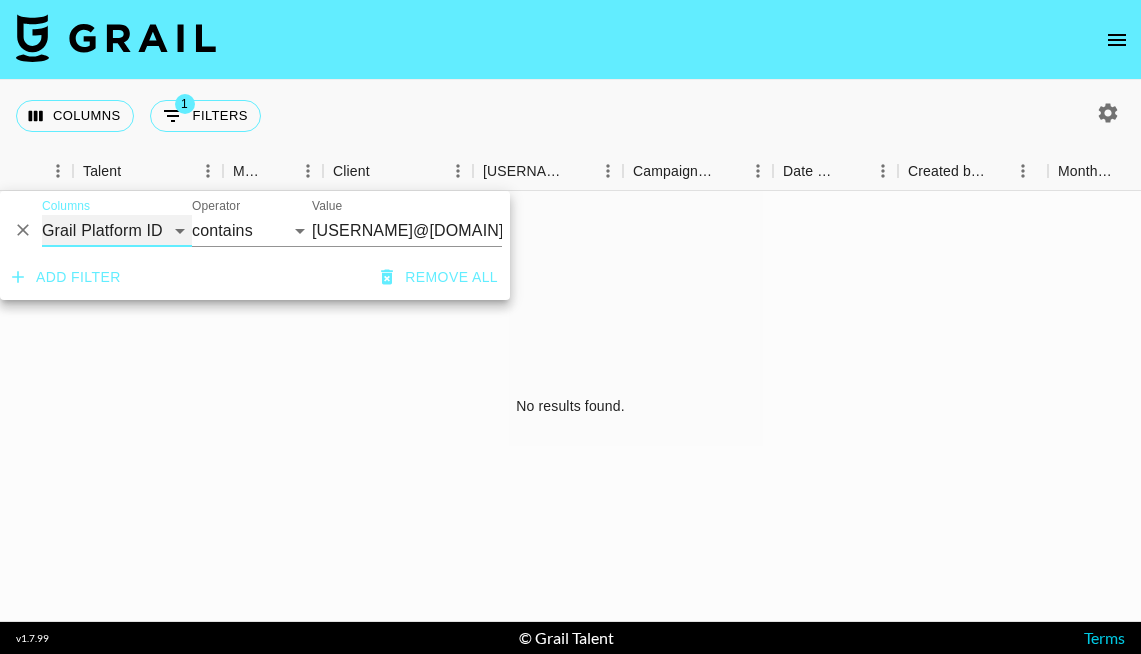 select on "bookerId" 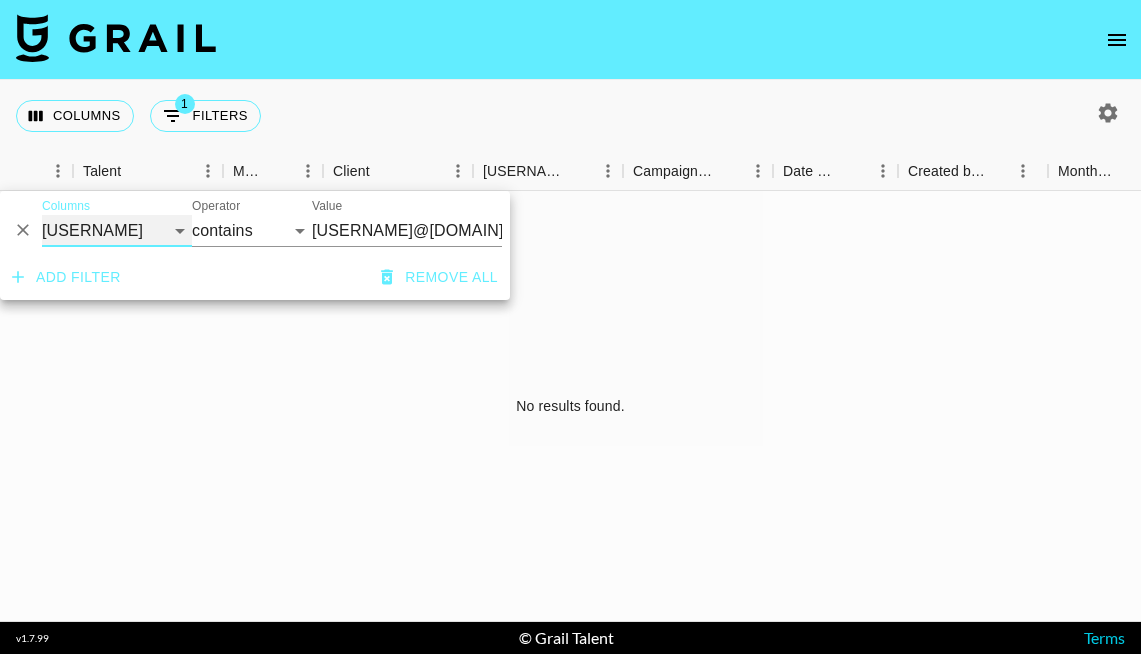 select on "is" 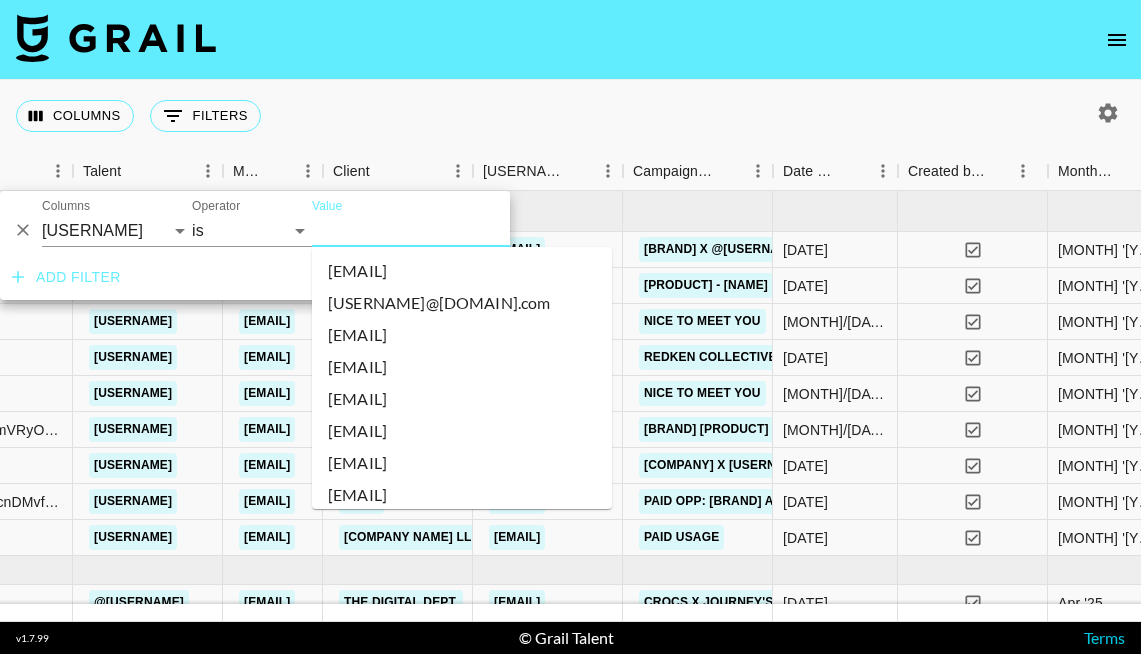 click on "Value" at bounding box center [447, 230] 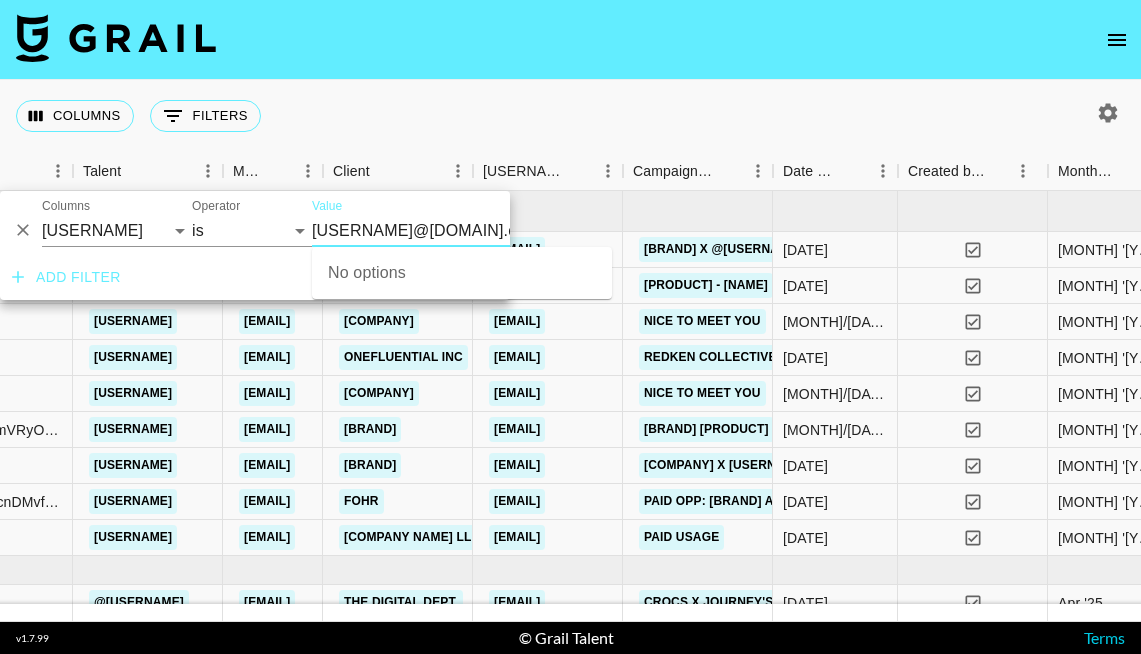 type on "[USERNAME]@[DOMAIN].com" 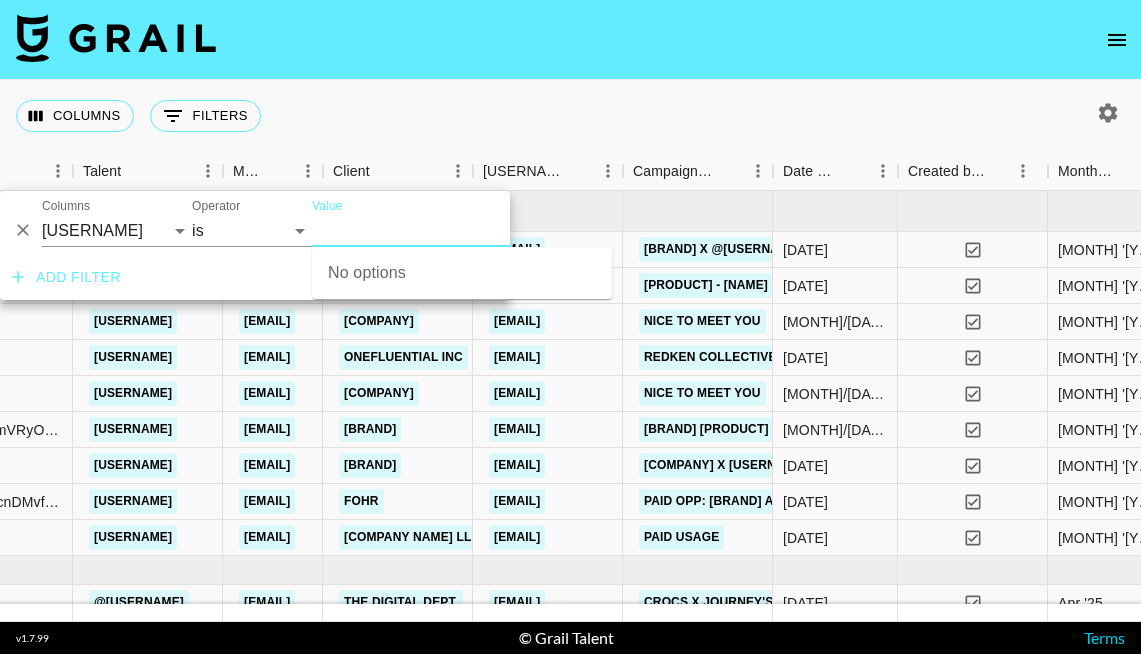 click on "Columns 0 Filters + Booking" at bounding box center [570, 116] 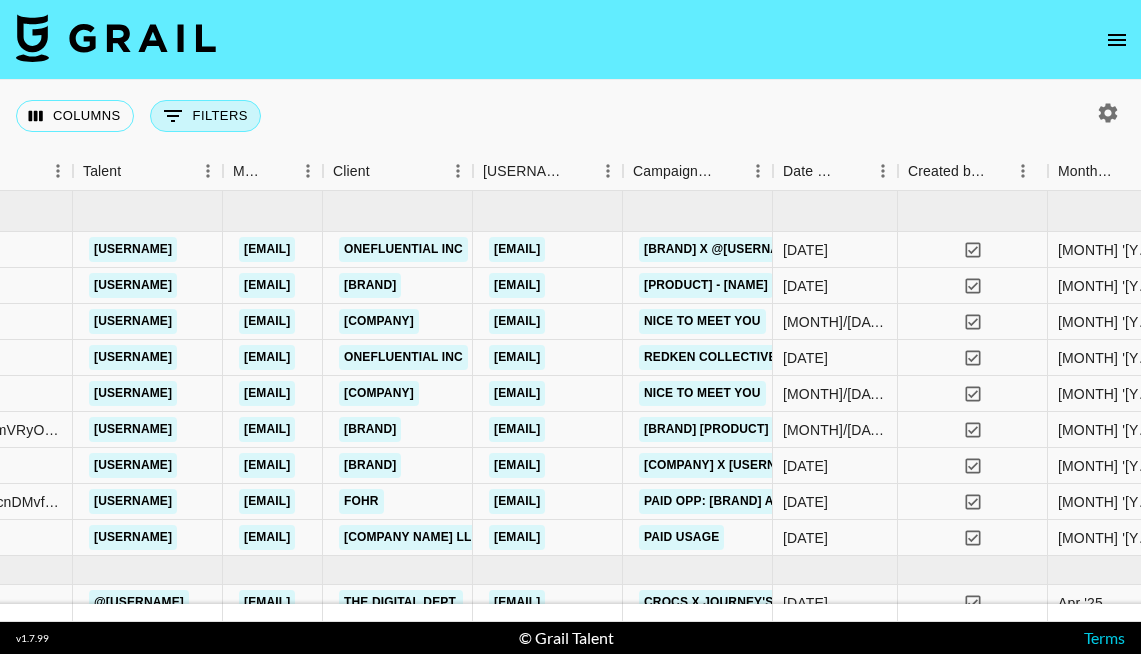 click on "0 Filters" at bounding box center (205, 116) 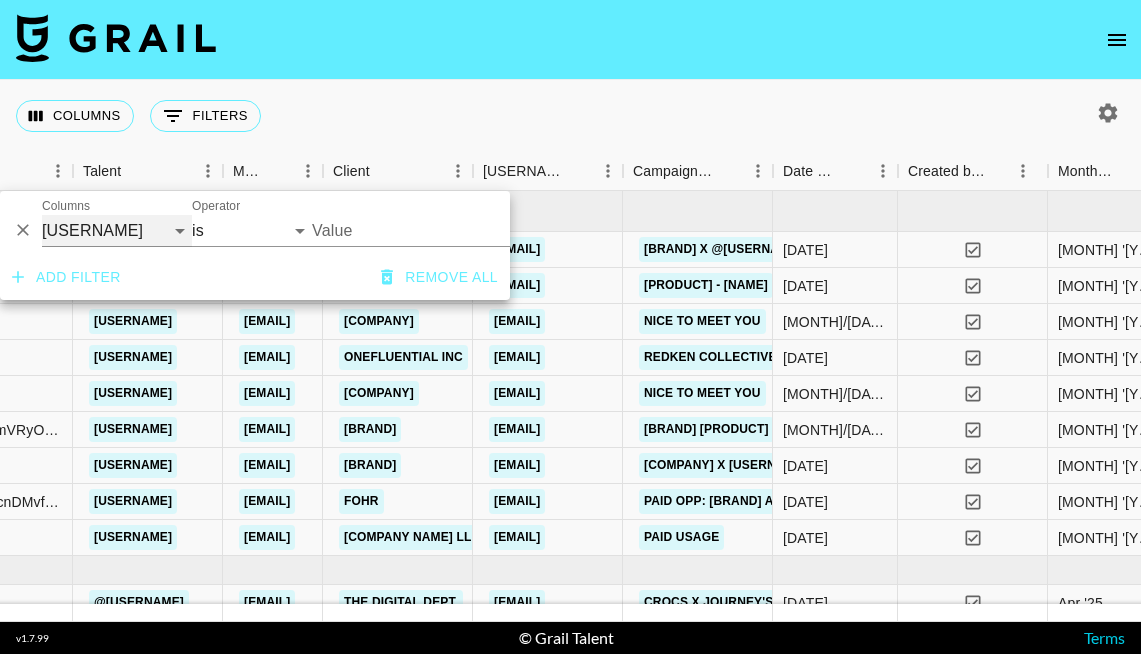 click on "Grail Platform ID Airtable ID Talent Manager Client Booker Campaign (Type) Date Created Created by Grail Team Month Due Currency Booking Price Creator Commmission Override External Commission Expenses: Remove Commission? Commission Status Video Link Boost Code Special Booking Type PO Number Invoice Notes Uniport Contact Email Contract File Payment Sent Payment Sent Date Invoice Link" at bounding box center (117, 231) 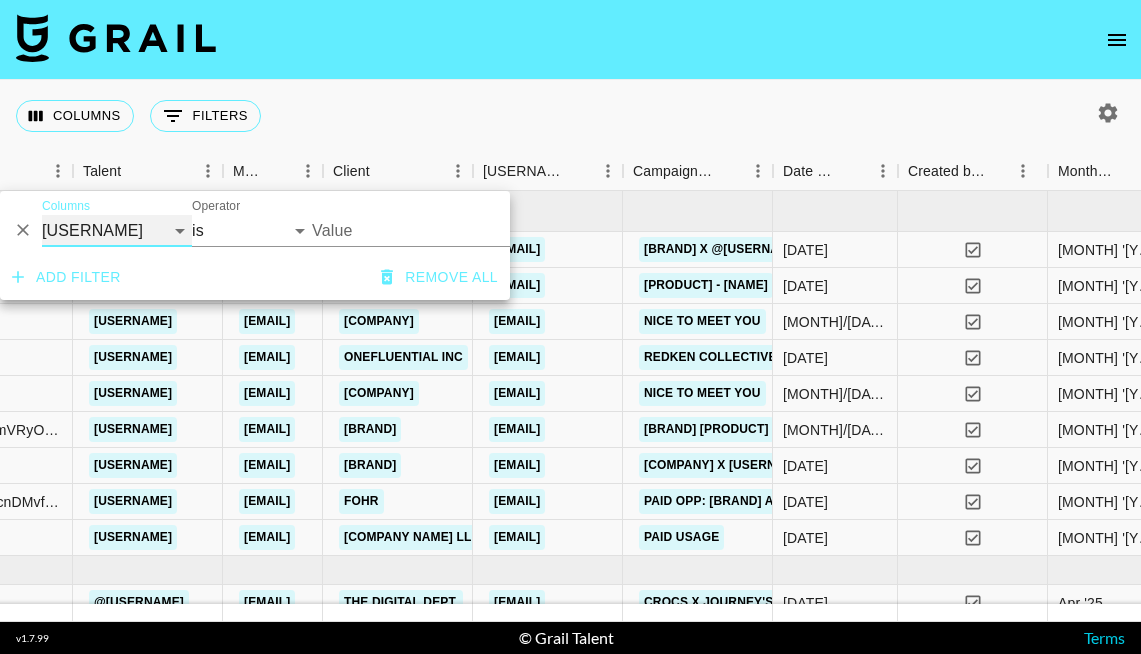 select on "[TALENT NAME]" 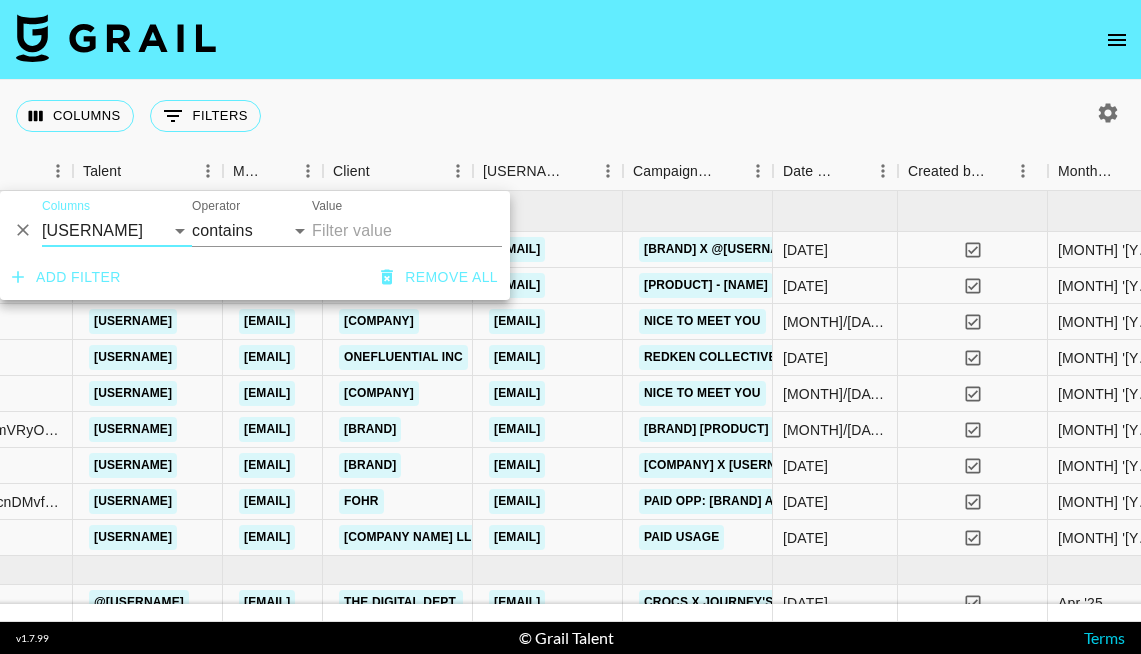 click on "Value" at bounding box center (407, 231) 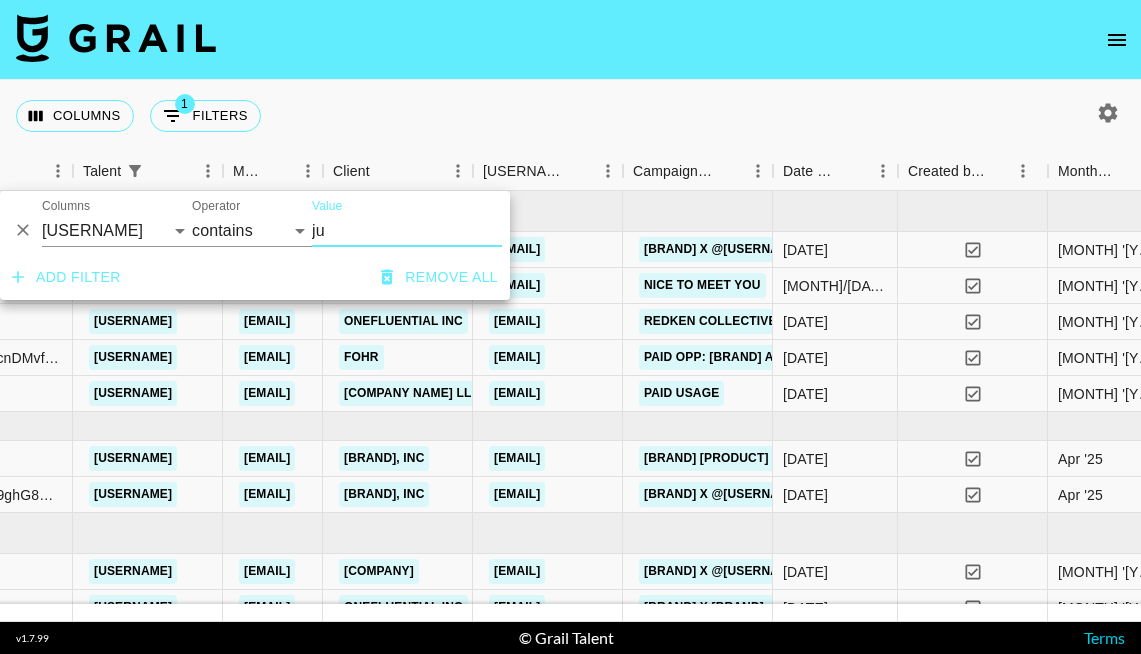 type on "ju" 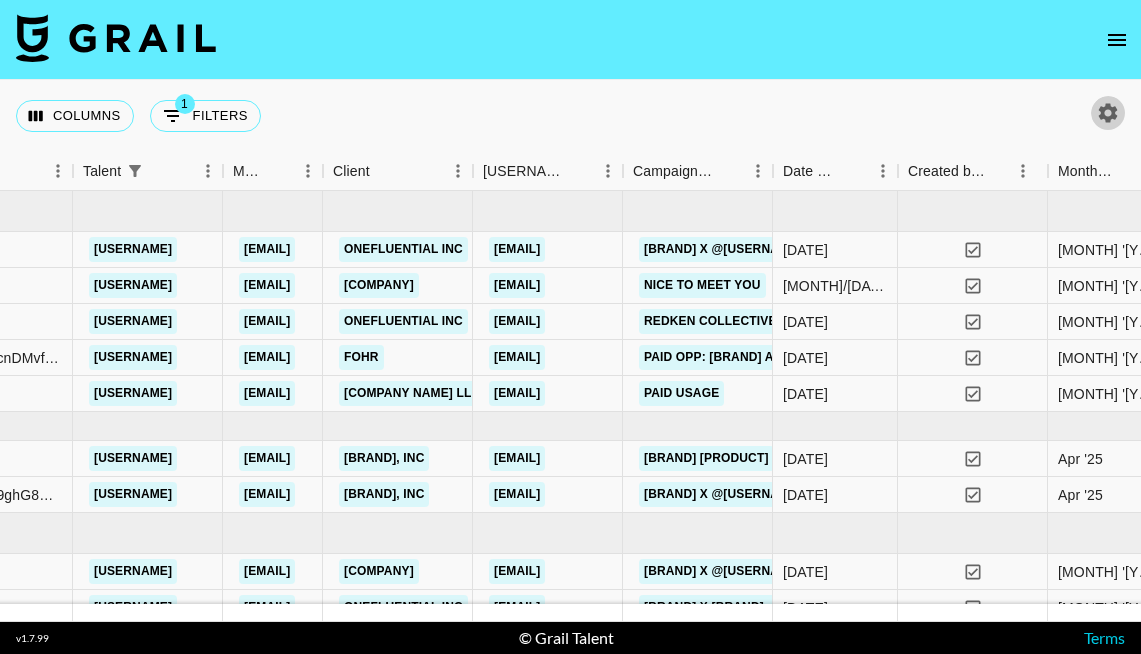 click 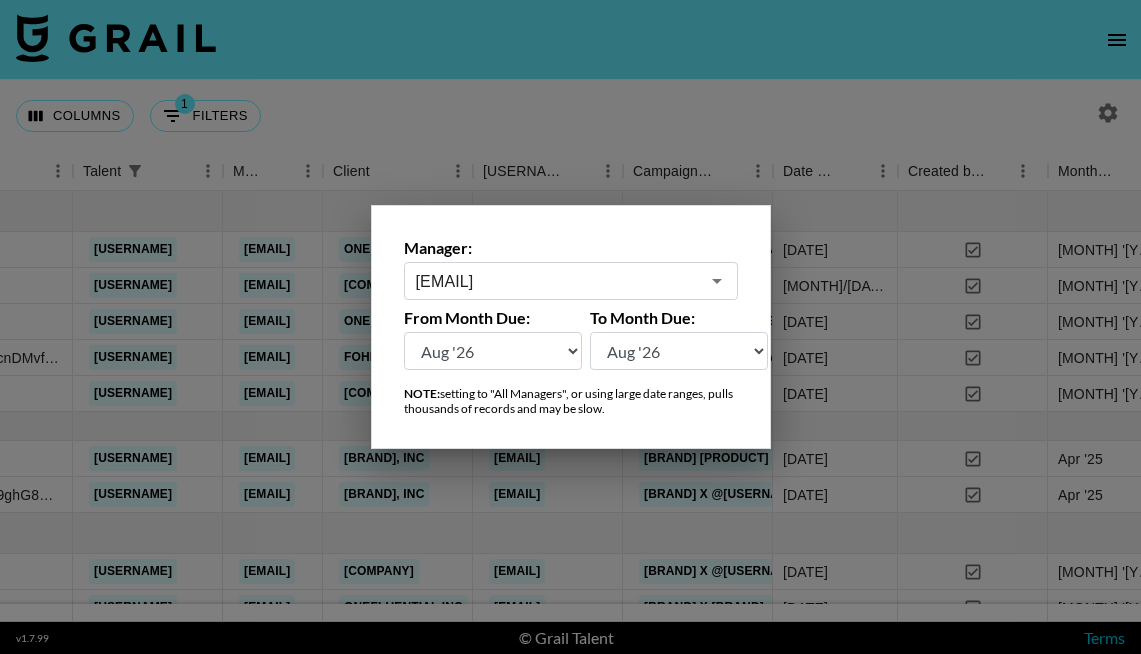 click on "[MONTH] '[YEAR] [MONTH] '[YEAR] [MONTH] '[YEAR] [MONTH] '[YEAR] [MONTH] '[YEAR] [MONTH] '[YEAR] [MONTH] '[YEAR] [MONTH] '[YEAR] [MONTH] '[YEAR] [MONTH] '[YEAR] [MONTH] '[YEAR] [MONTH] '[YEAR] [MONTH] '[YEAR] [MONTH] '[YEAR] [MONTH] '[YEAR] [MONTH] '[YEAR] [MONTH] '[YEAR] [MONTH] '[YEAR] [MONTH] '[YEAR] [MONTH] '[YEAR] [MONTH] '[YEAR] [MONTH] '[YEAR]" at bounding box center [493, 351] 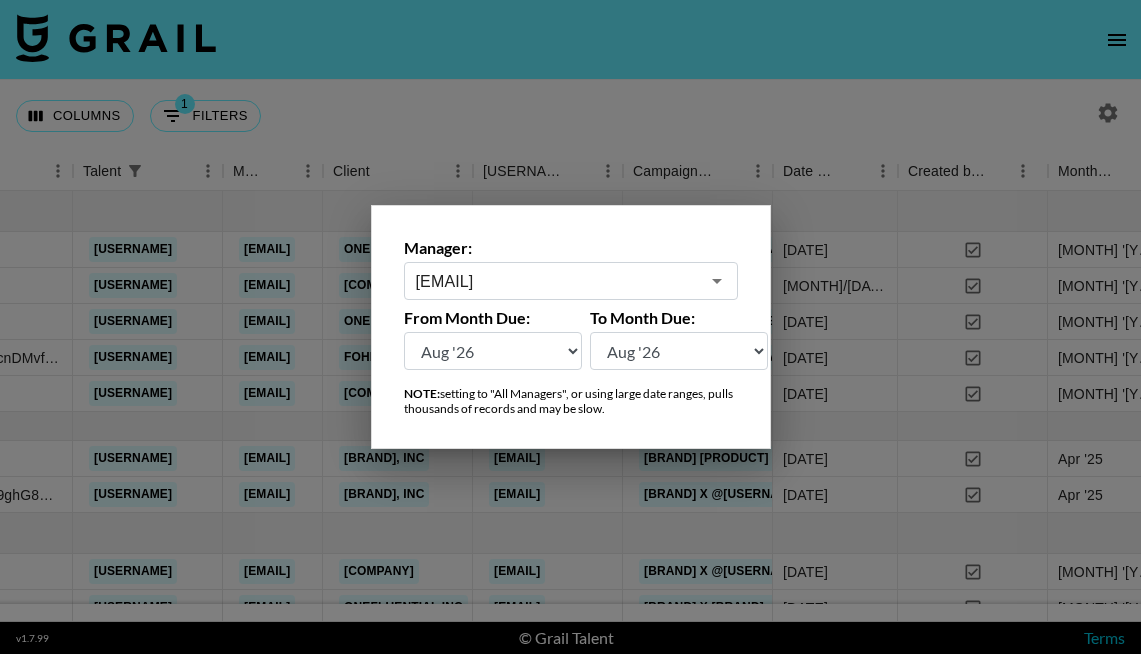 select on "Dec '24" 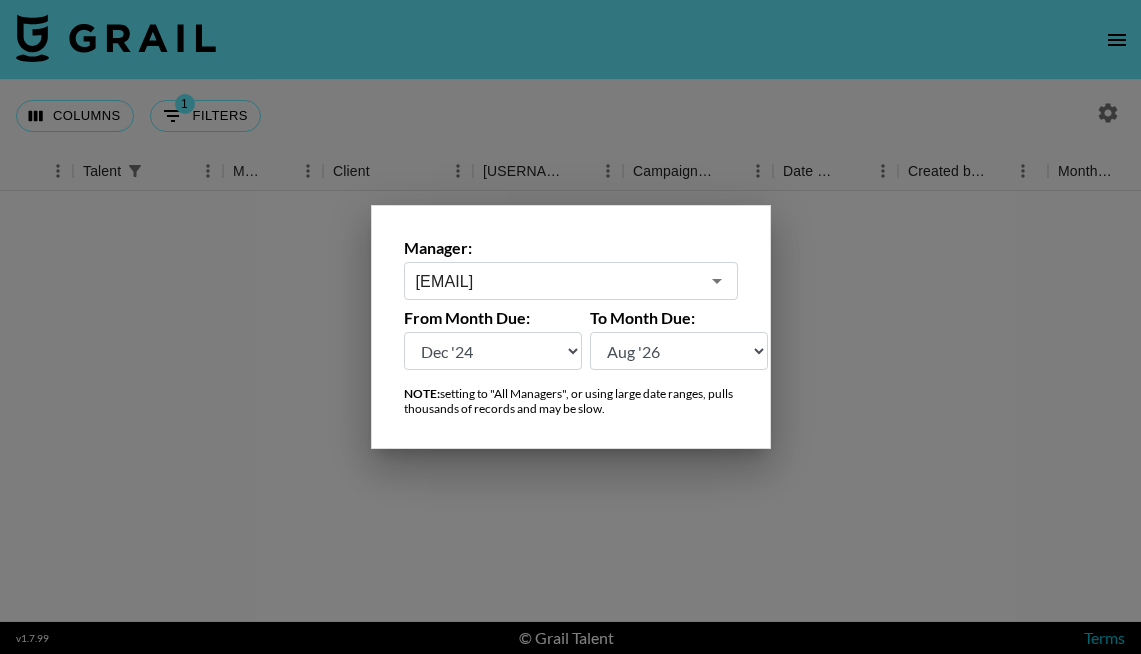 click at bounding box center [570, 327] 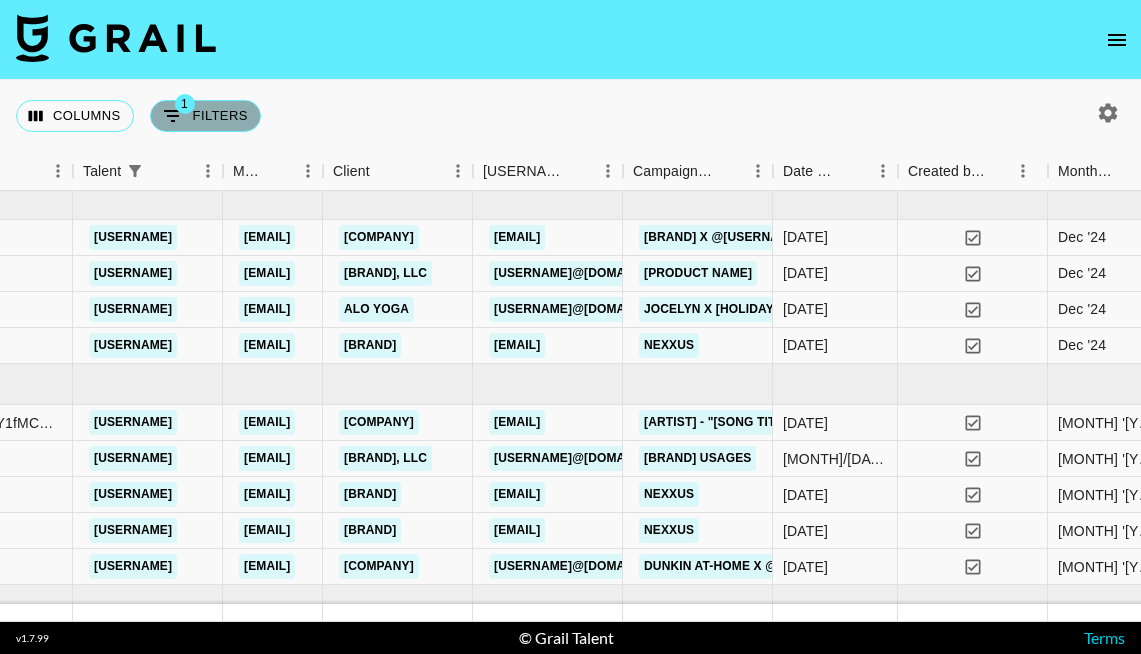 click on "1 Filters" at bounding box center [205, 116] 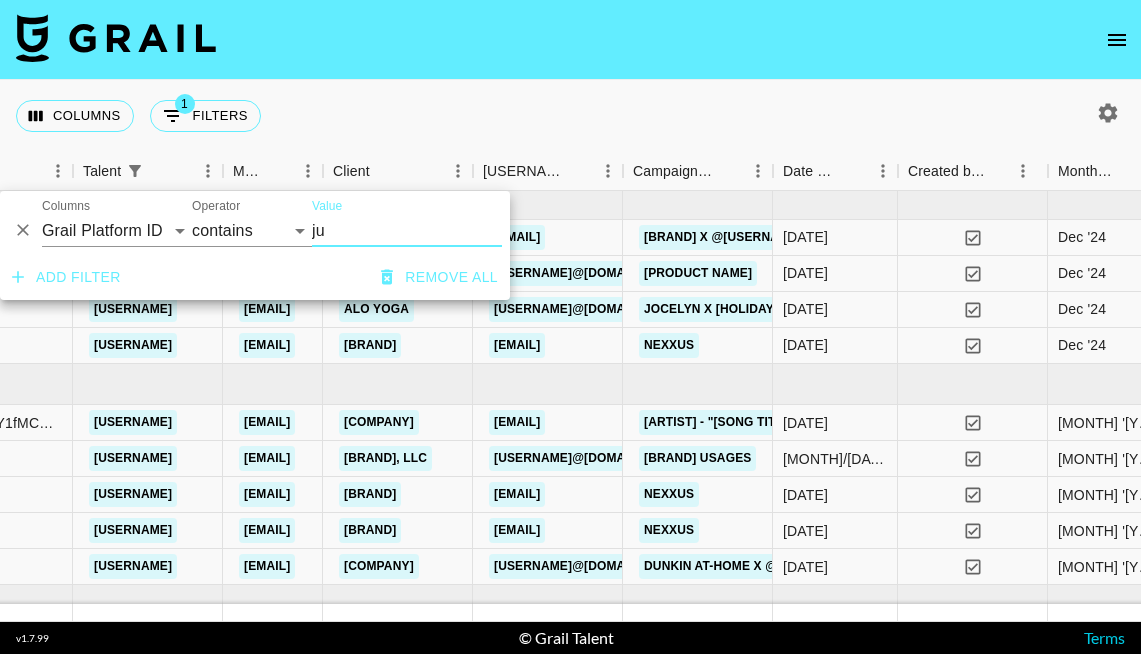 click on "Columns 1 Filters + Booking" at bounding box center (570, 116) 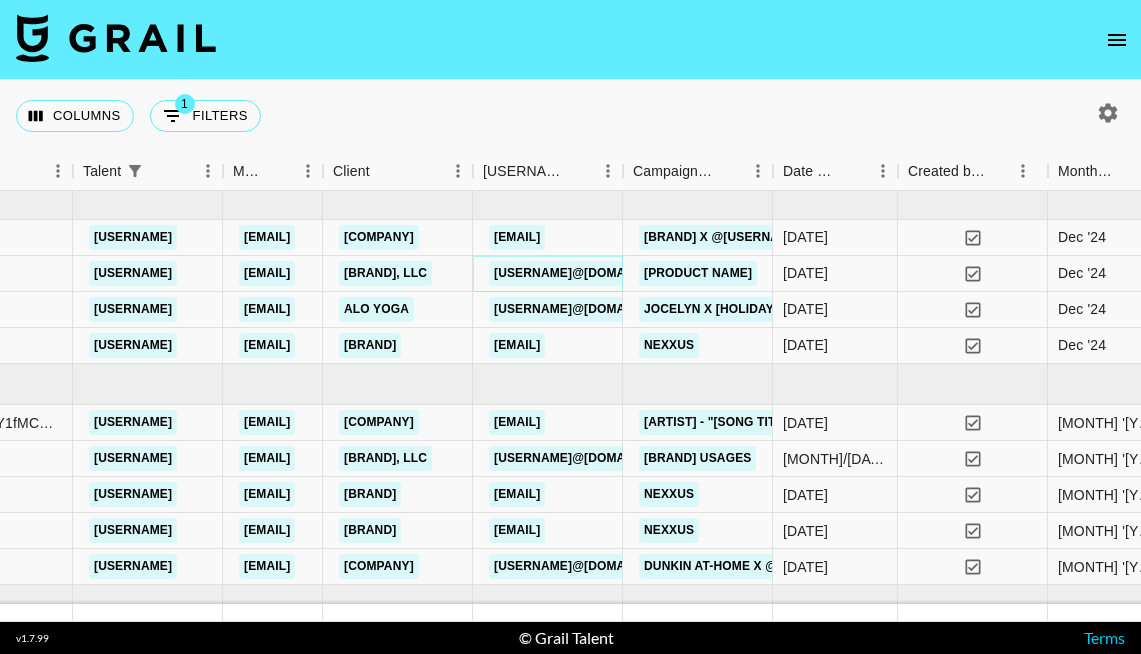 click on "[USERNAME]@[DOMAIN].com" at bounding box center [584, 273] 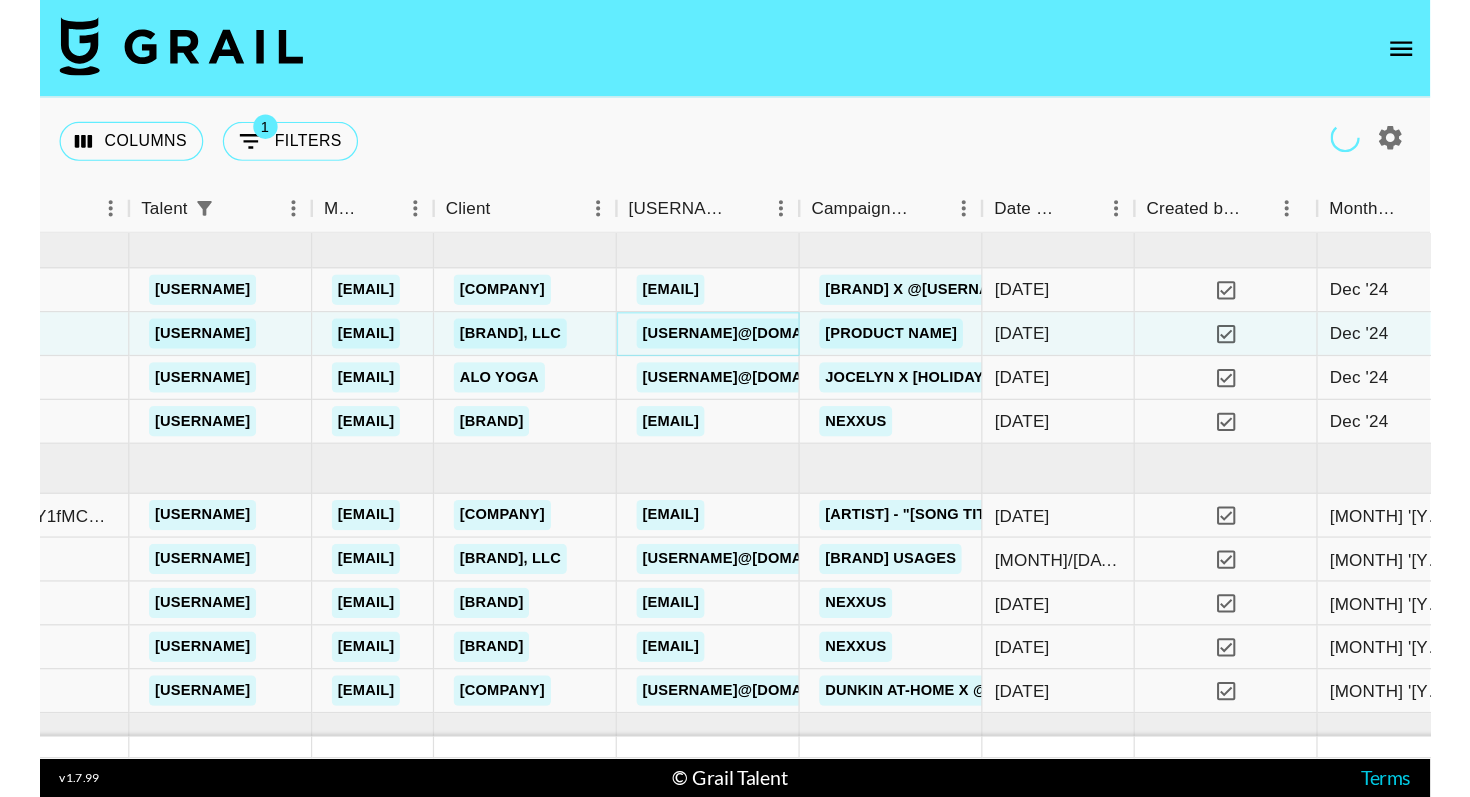 scroll, scrollTop: 0, scrollLeft: 592, axis: horizontal 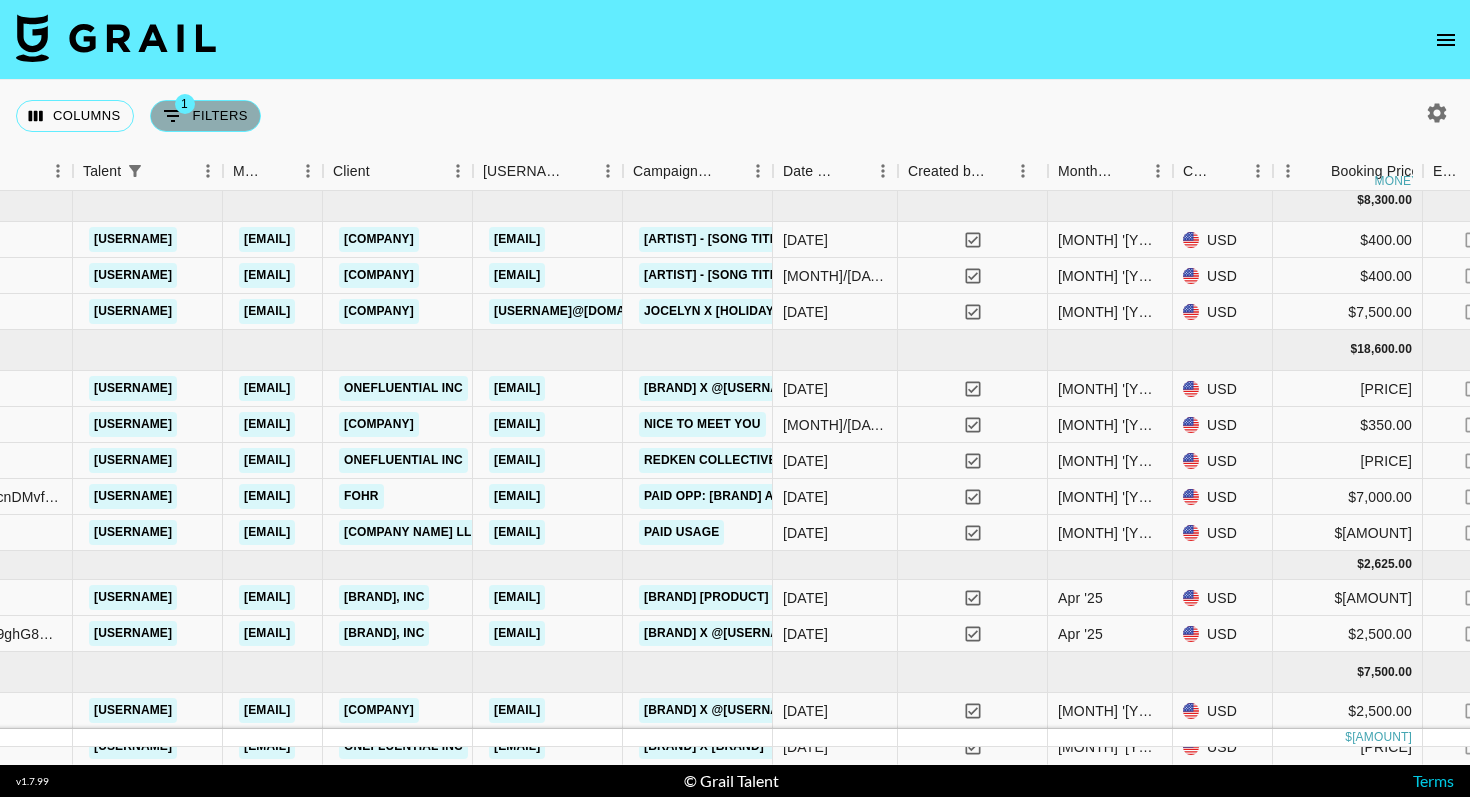 click 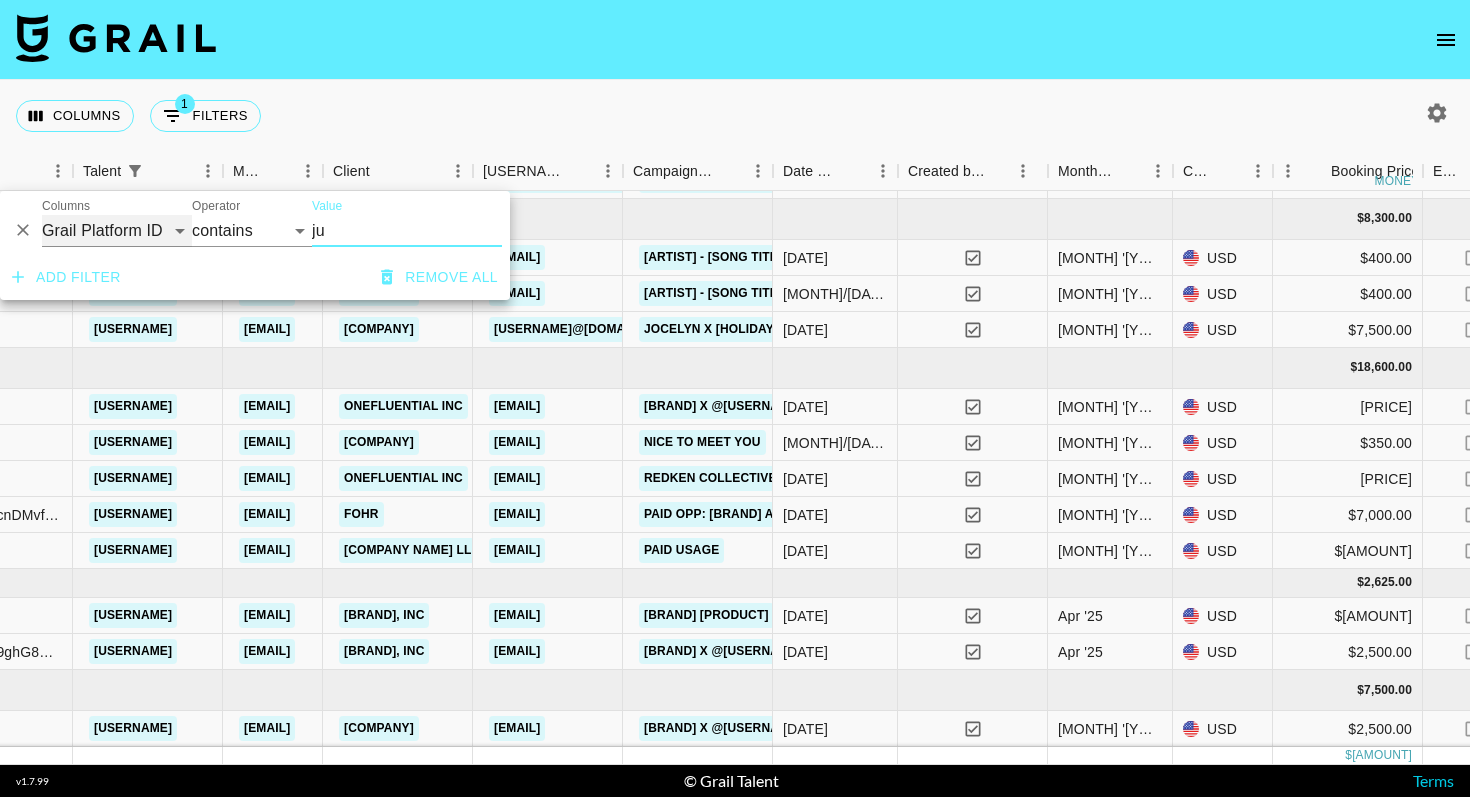 click on "Grail Platform ID Airtable ID Talent Manager Client Booker Campaign (Type) Date Created Created by Grail Team Month Due Currency Booking Price Creator Commmission Override External Commission Expenses: Remove Commission? Commission Status Video Link Boost Code Special Booking Type PO Number Invoice Notes Uniport Contact Email Contract File Payment Sent Payment Sent Date Invoice Link" at bounding box center [117, 231] 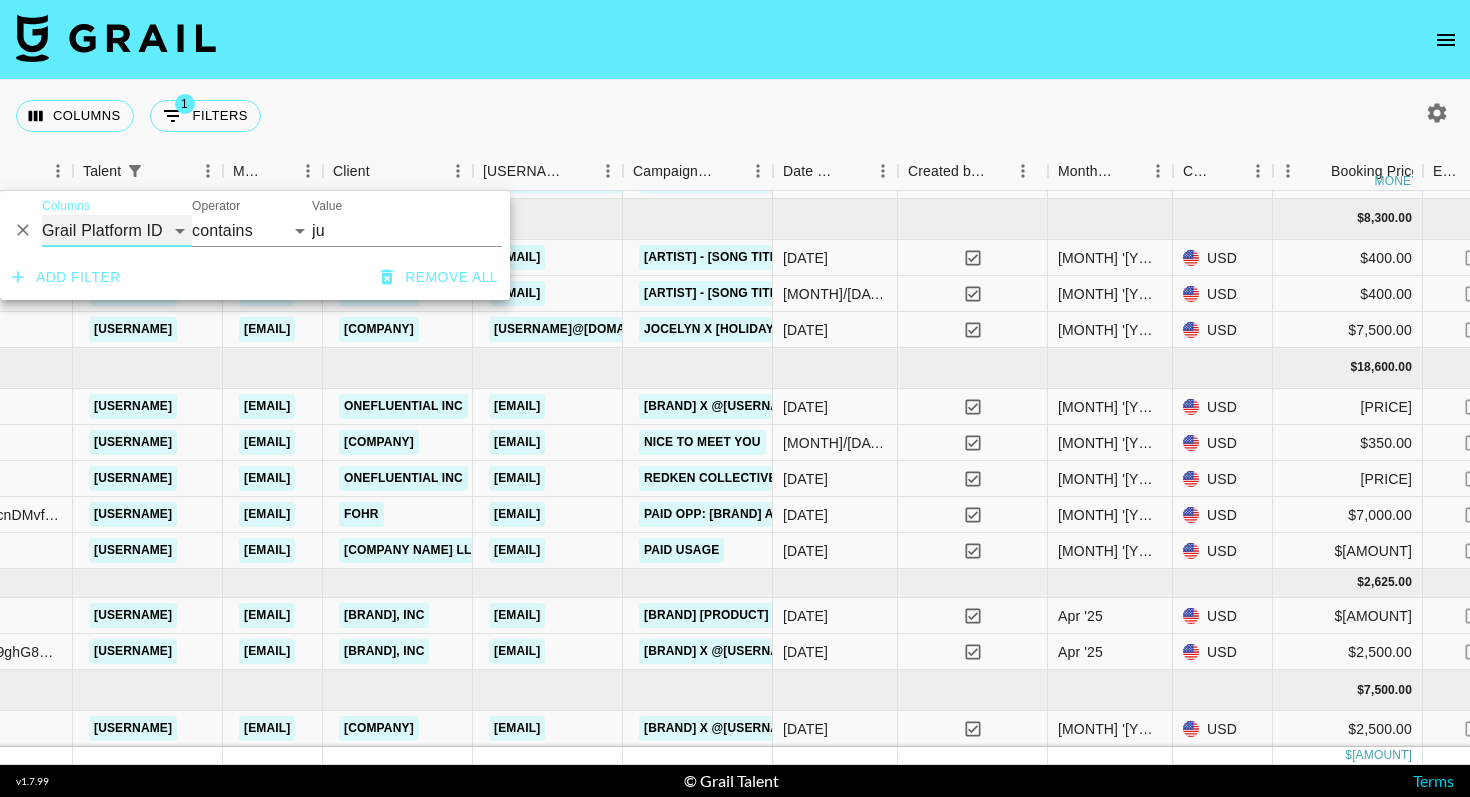 select on "bookerId" 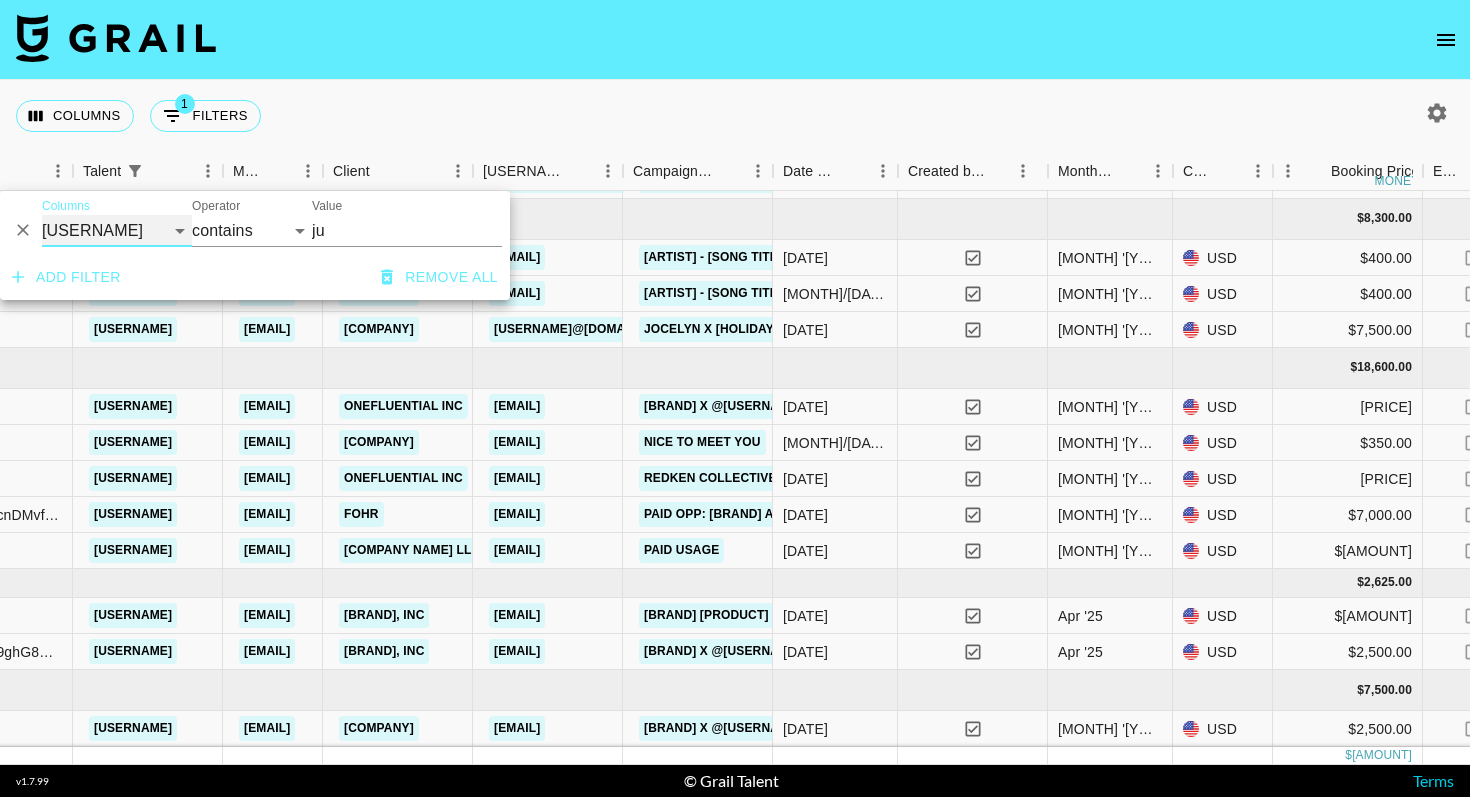select on "is" 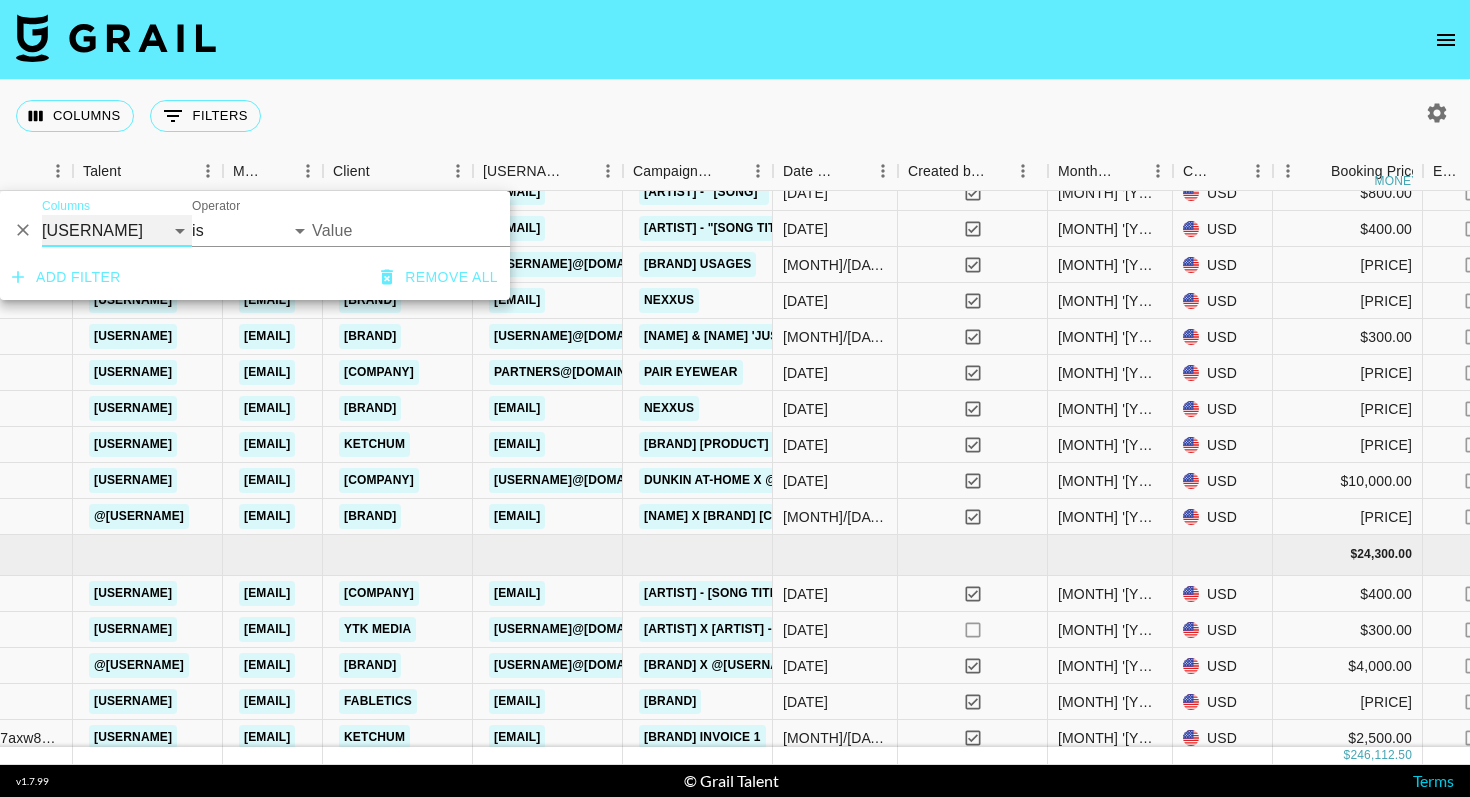 scroll, scrollTop: 273, scrollLeft: 592, axis: both 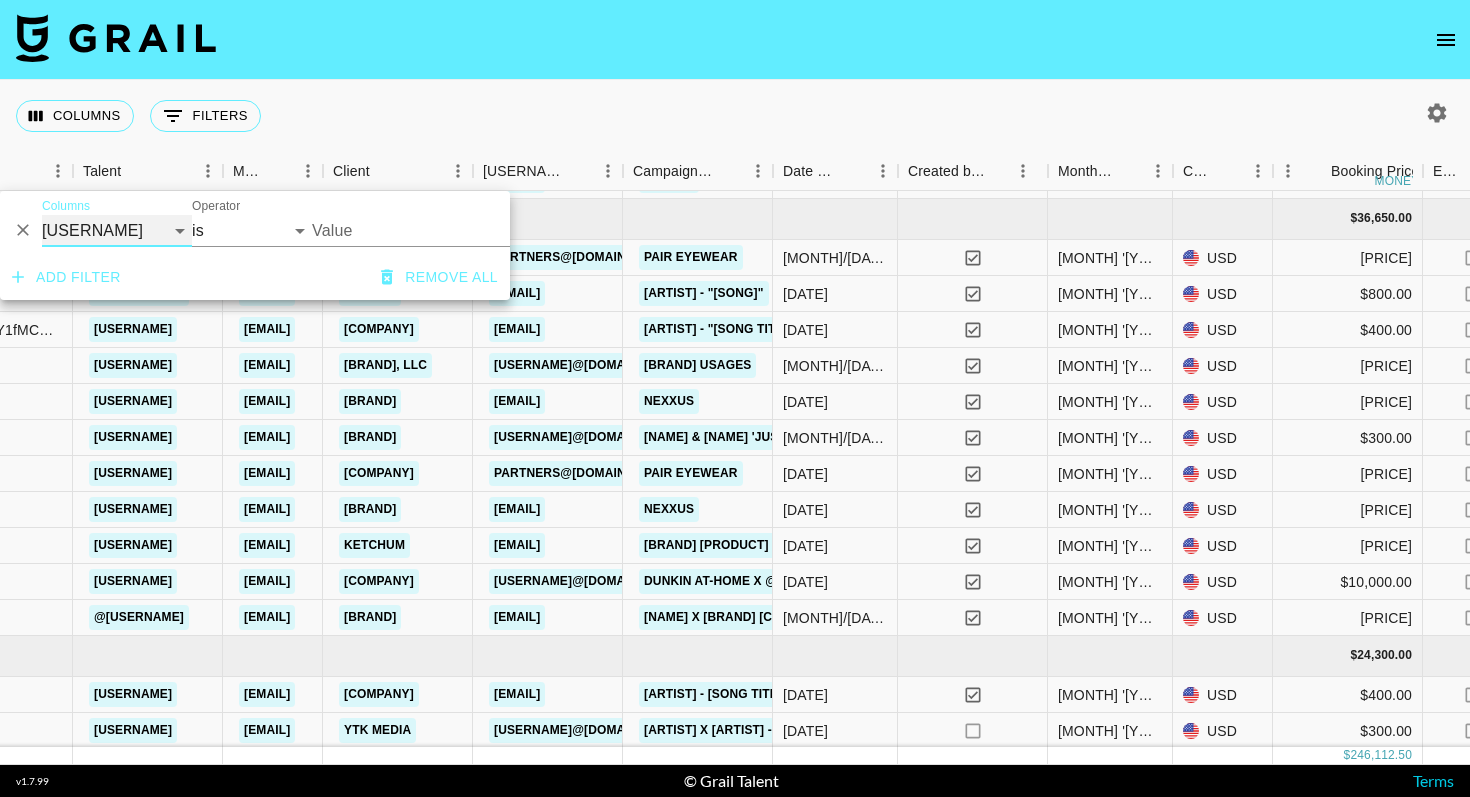 click on "Grail Platform ID Airtable ID Talent Manager Client Booker Campaign (Type) Date Created Created by Grail Team Month Due Currency Booking Price Creator Commmission Override External Commission Expenses: Remove Commission? Commission Status Video Link Boost Code Special Booking Type PO Number Invoice Notes Uniport Contact Email Contract File Payment Sent Payment Sent Date Invoice Link" at bounding box center [117, 231] 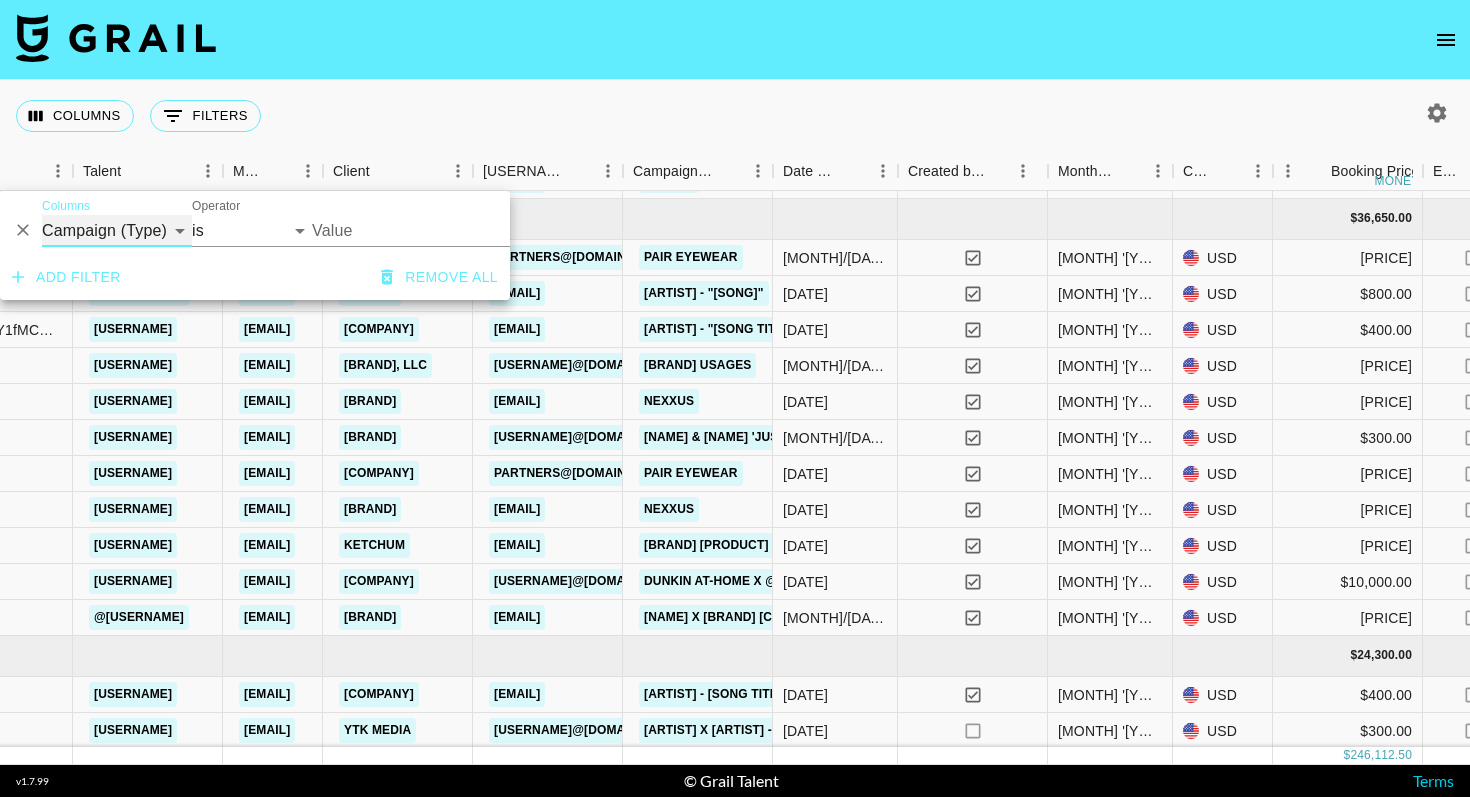 select on "contains" 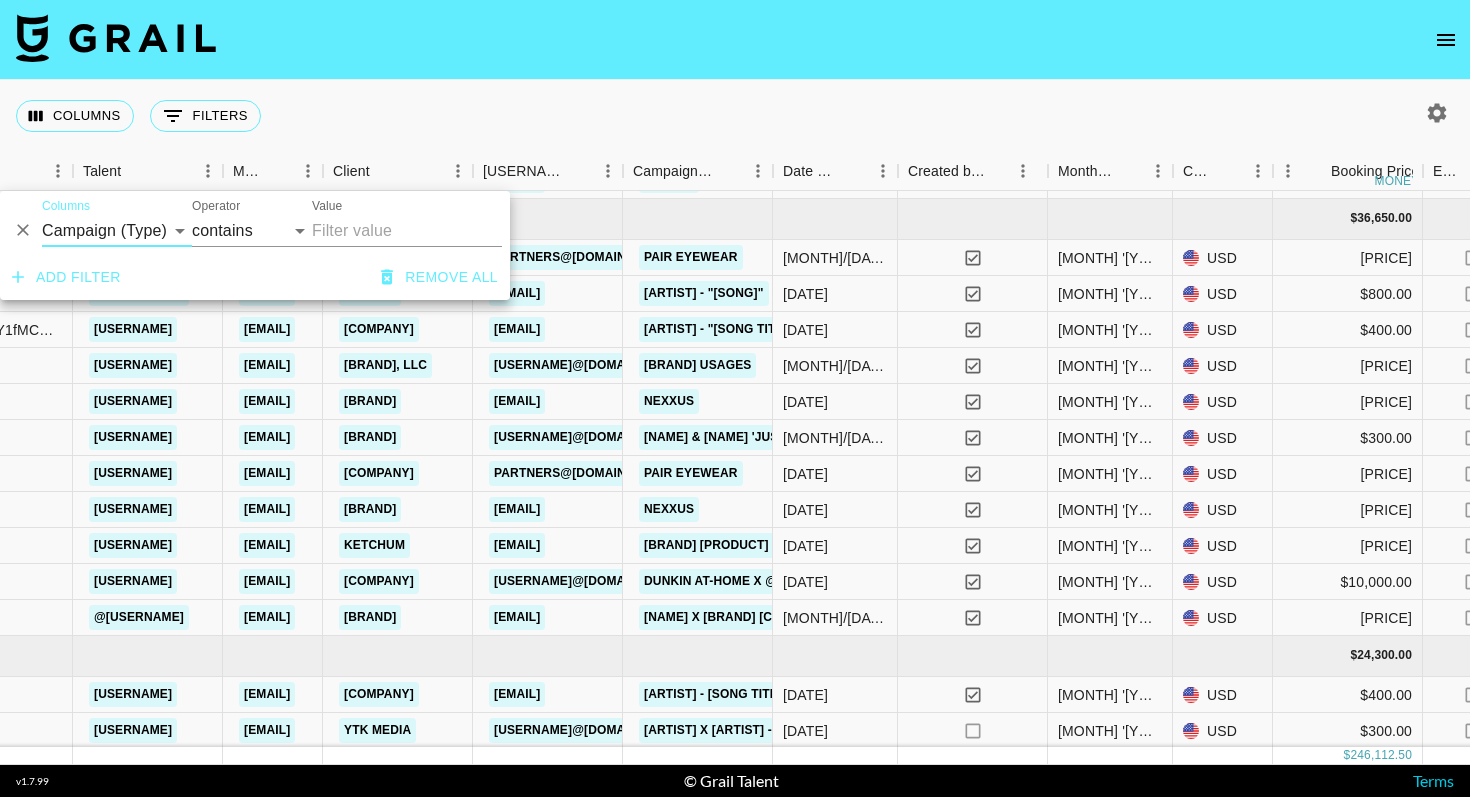 click on "Value" at bounding box center (407, 231) 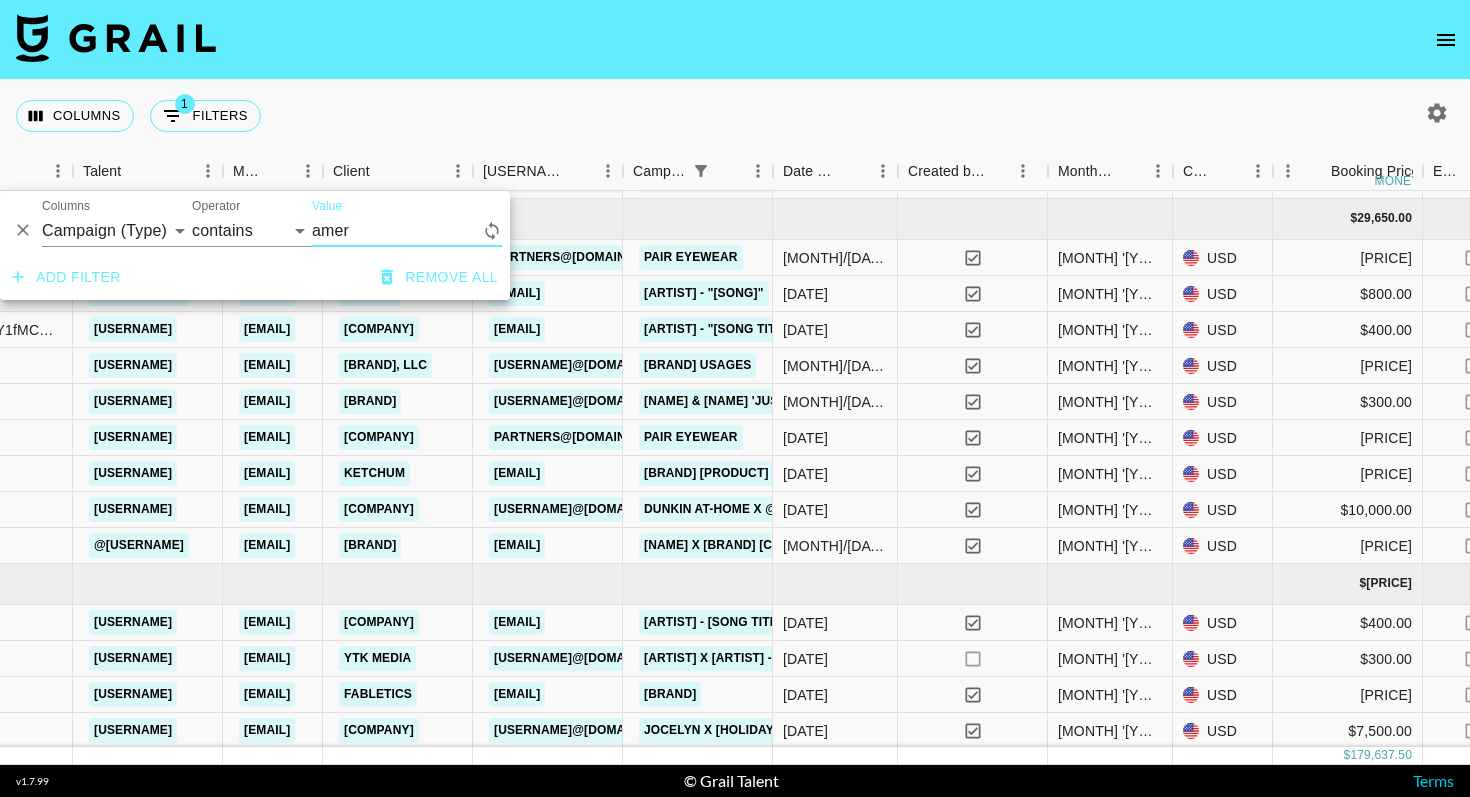 scroll, scrollTop: 0, scrollLeft: 592, axis: horizontal 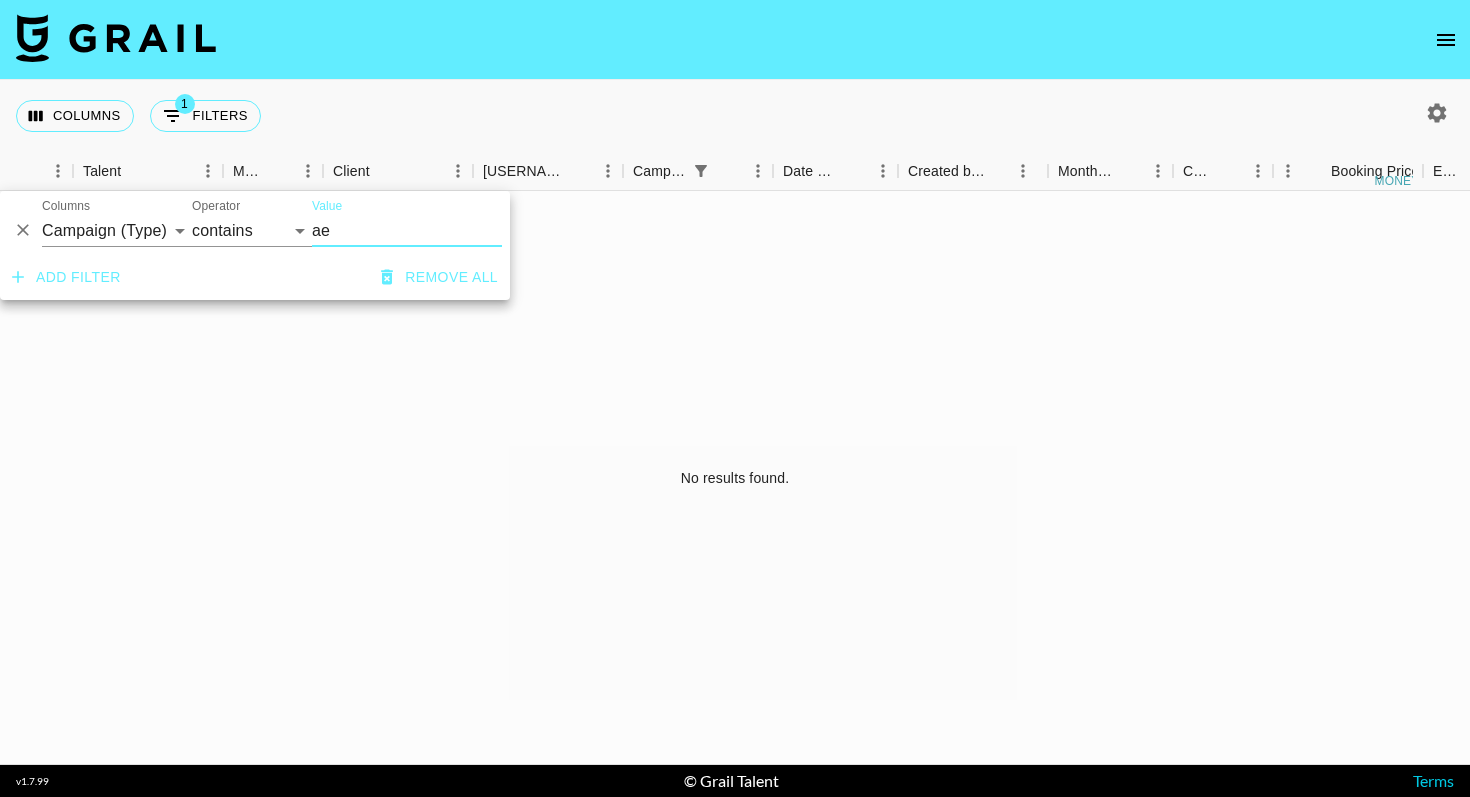 type on "a" 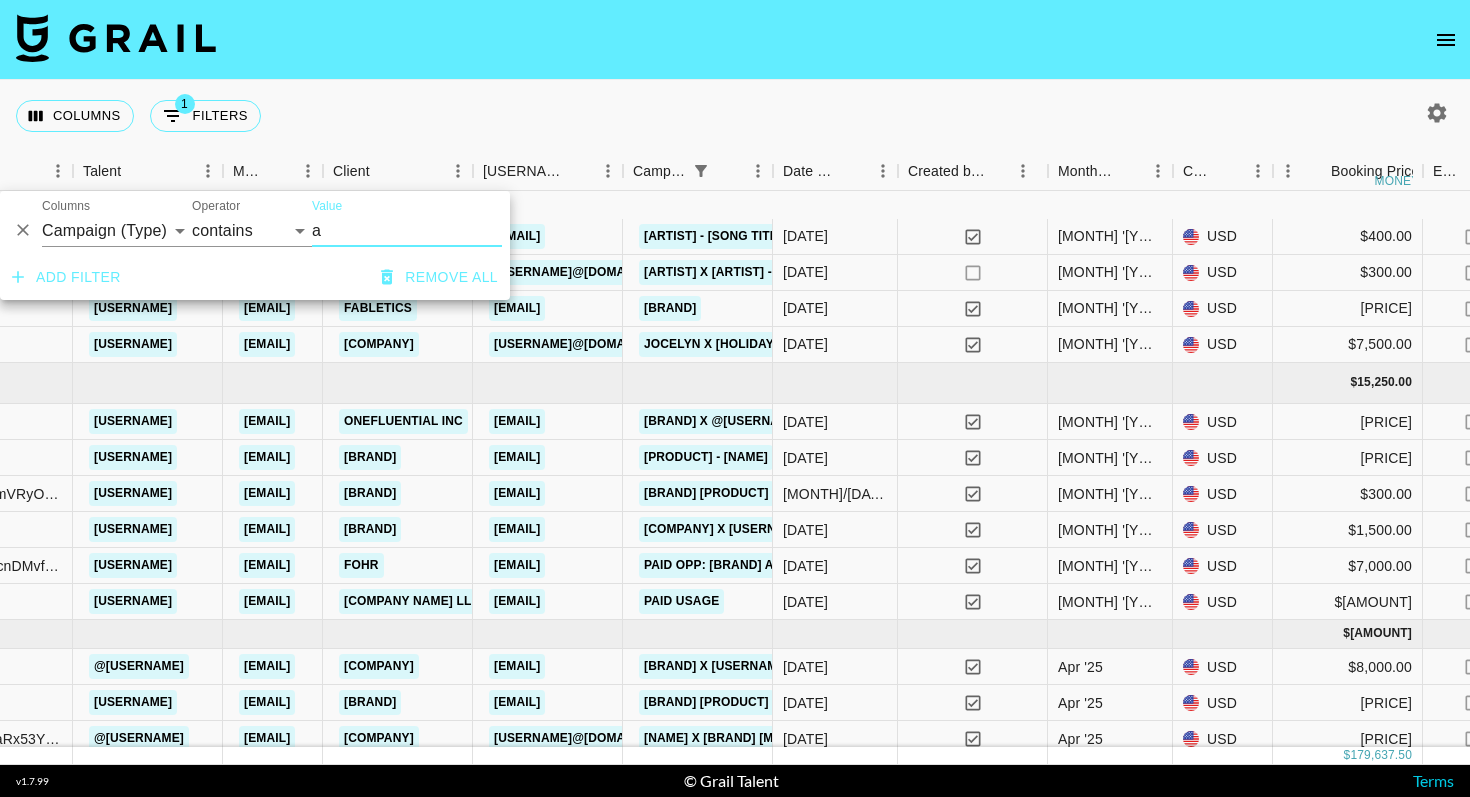 scroll, scrollTop: 467, scrollLeft: 592, axis: both 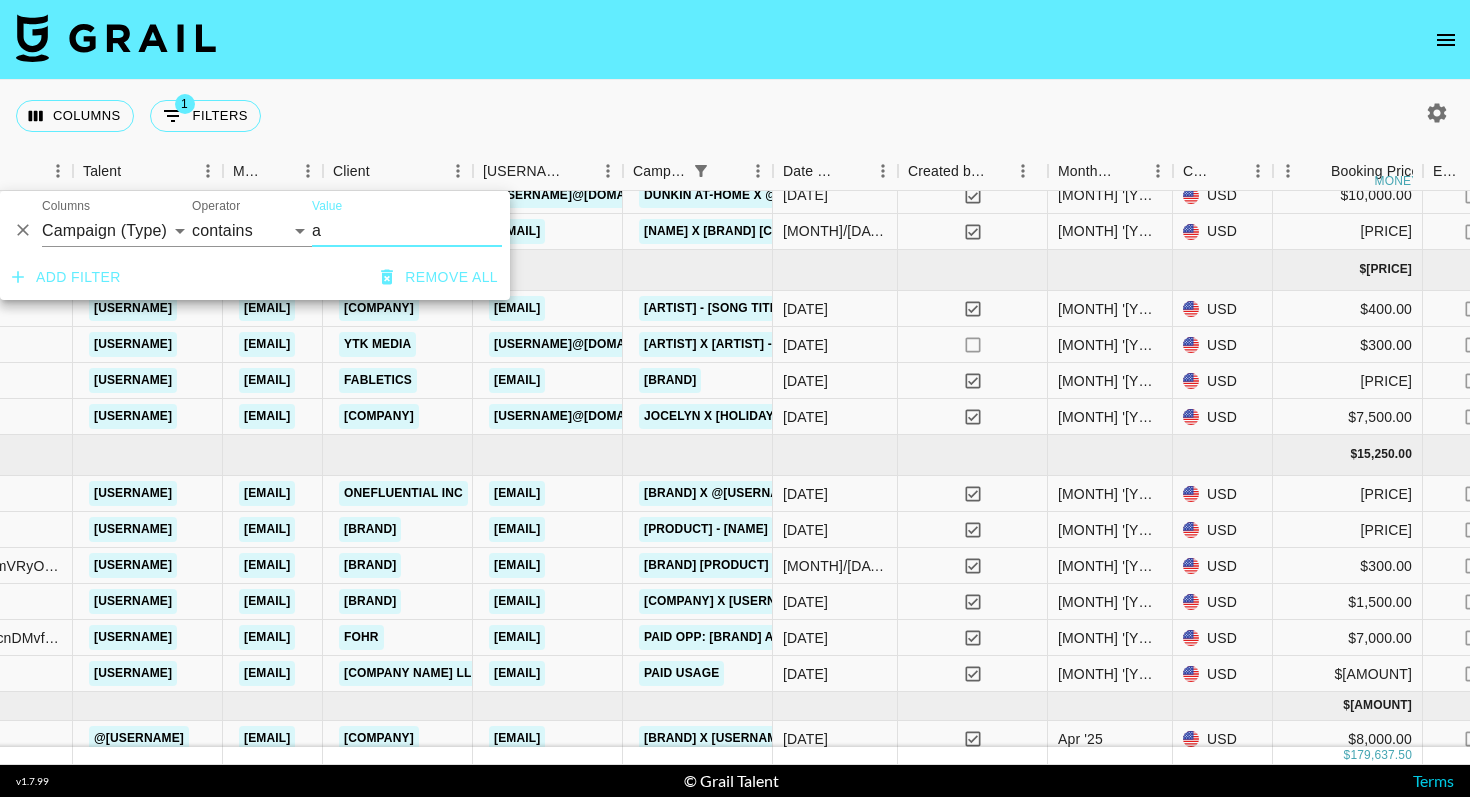 type on "a" 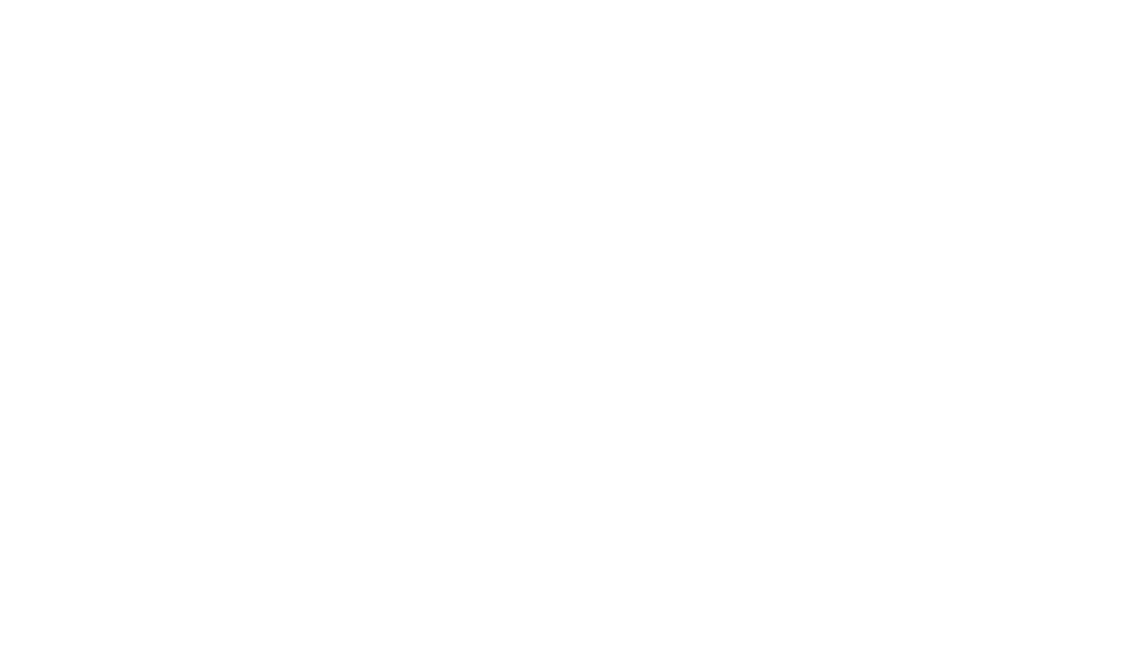scroll, scrollTop: 0, scrollLeft: 0, axis: both 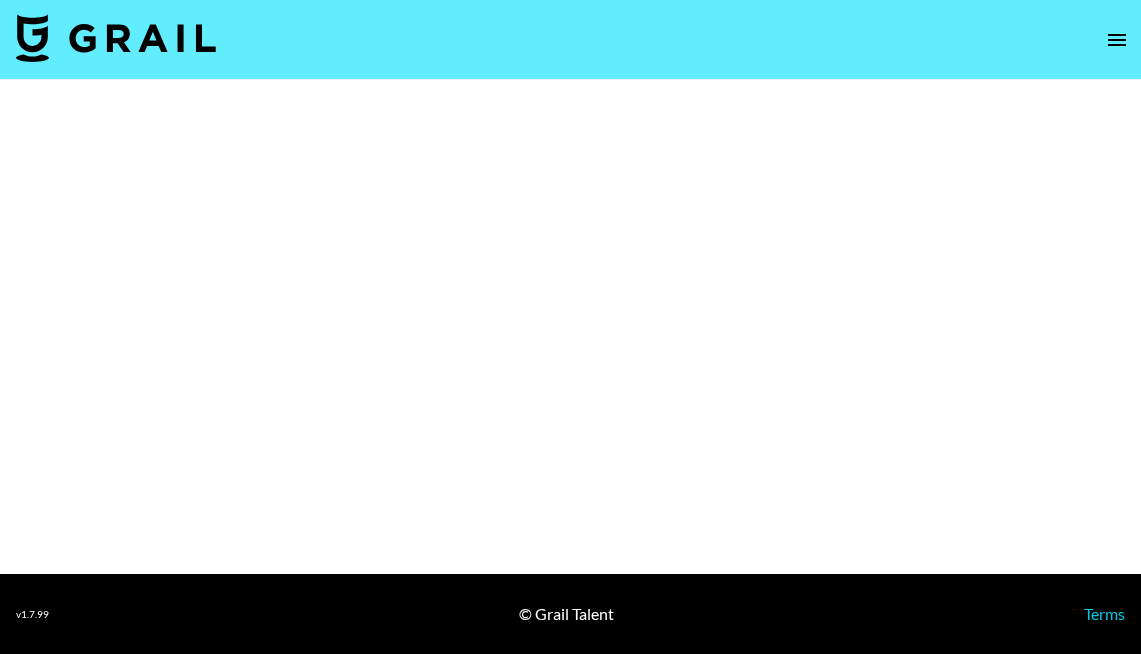 select on "Brand" 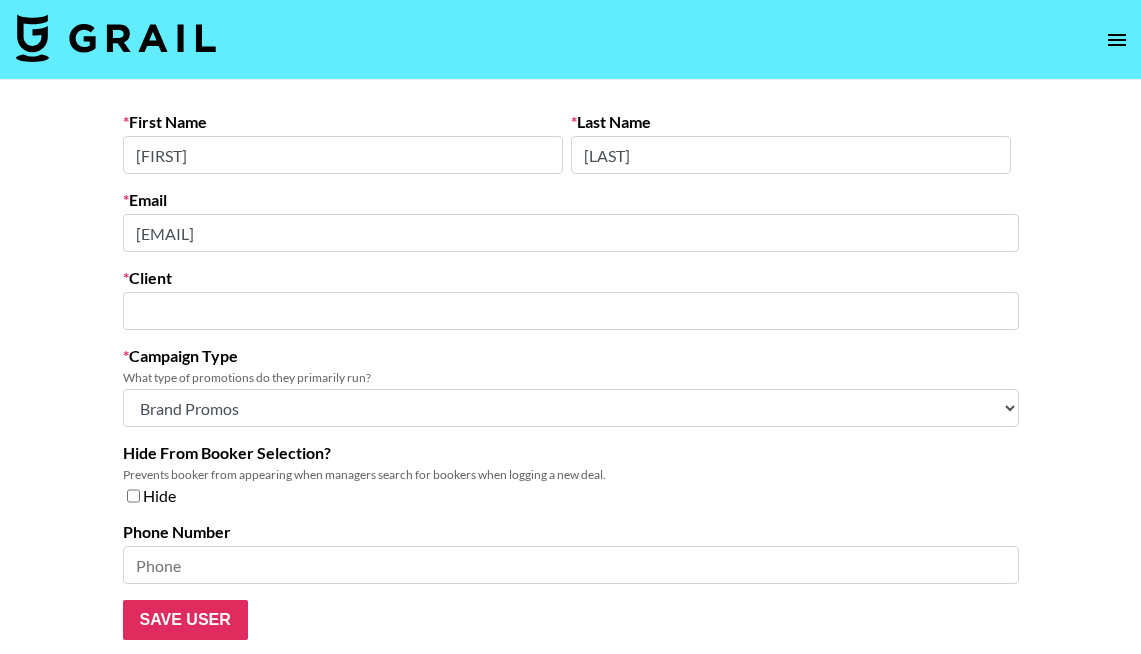 type on "[CLIENT], LLC" 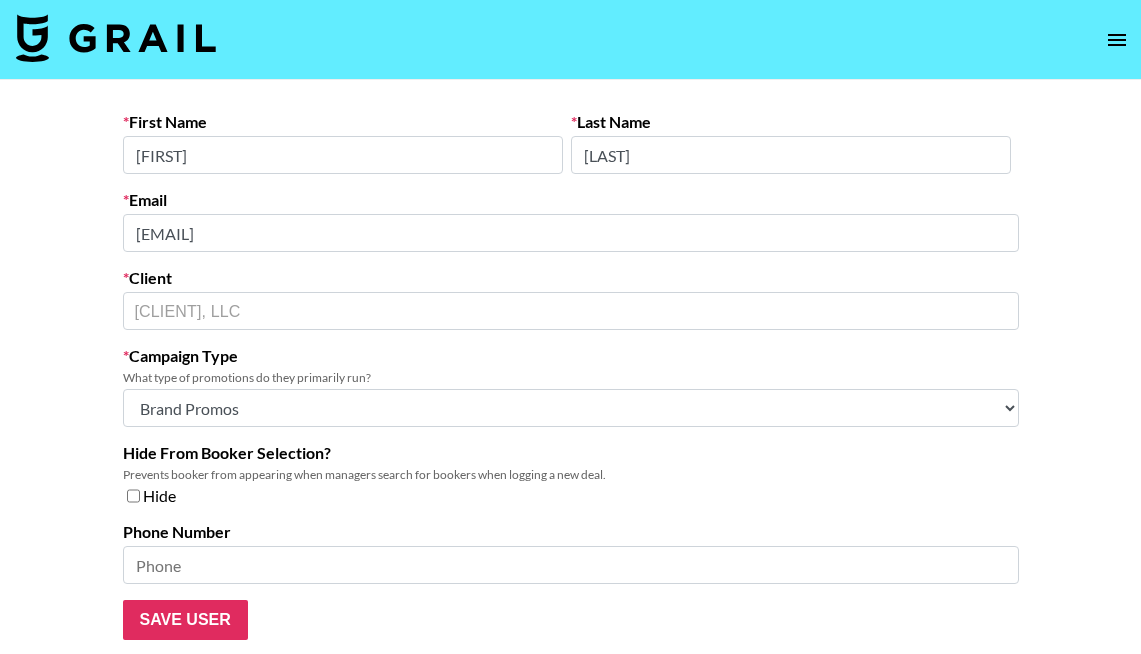 click on "[FIRST]" at bounding box center (343, 155) 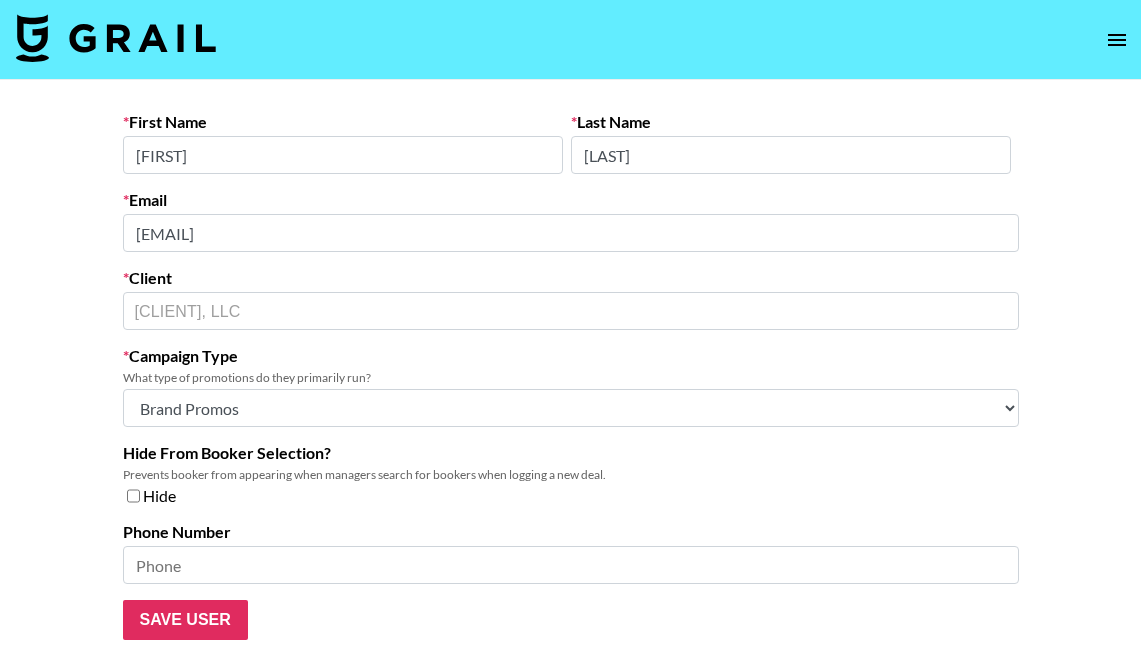 drag, startPoint x: 274, startPoint y: 170, endPoint x: 61, endPoint y: 145, distance: 214.46211 